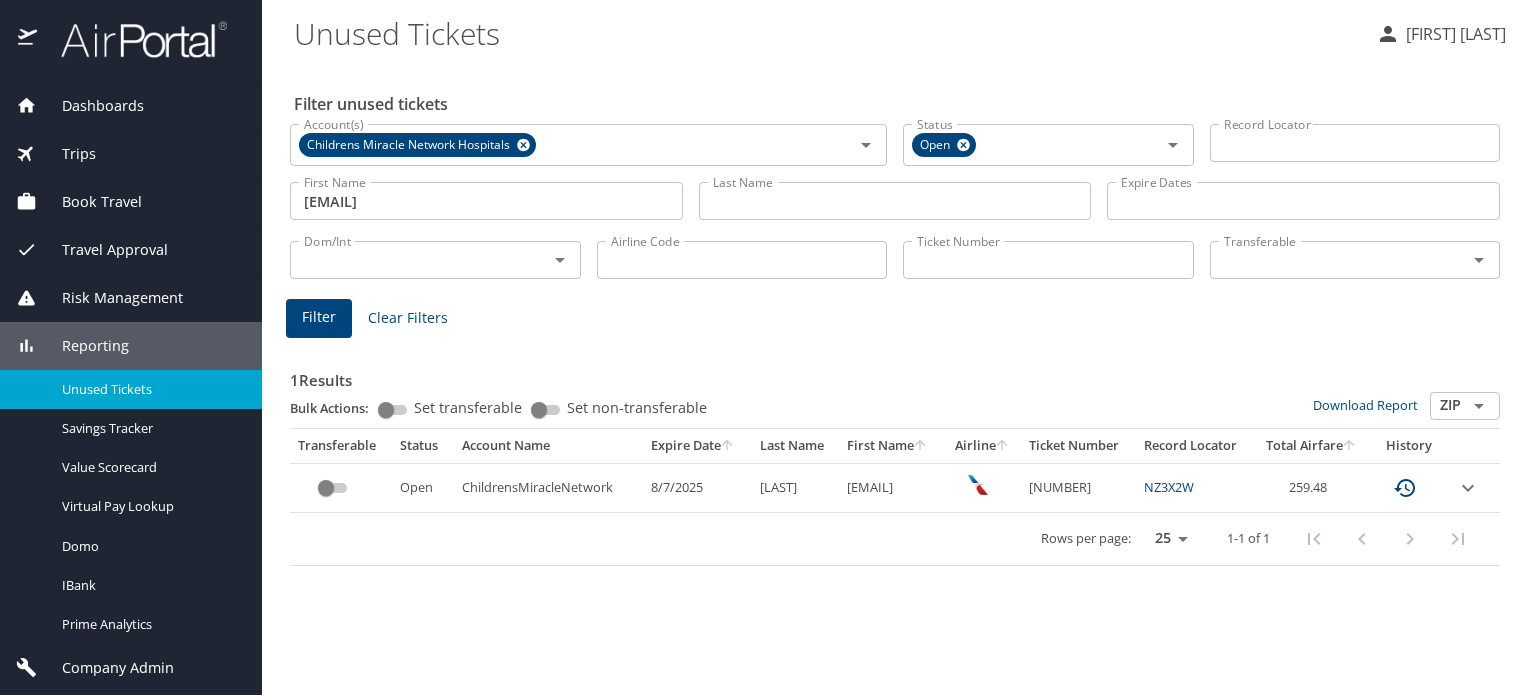scroll, scrollTop: 0, scrollLeft: 0, axis: both 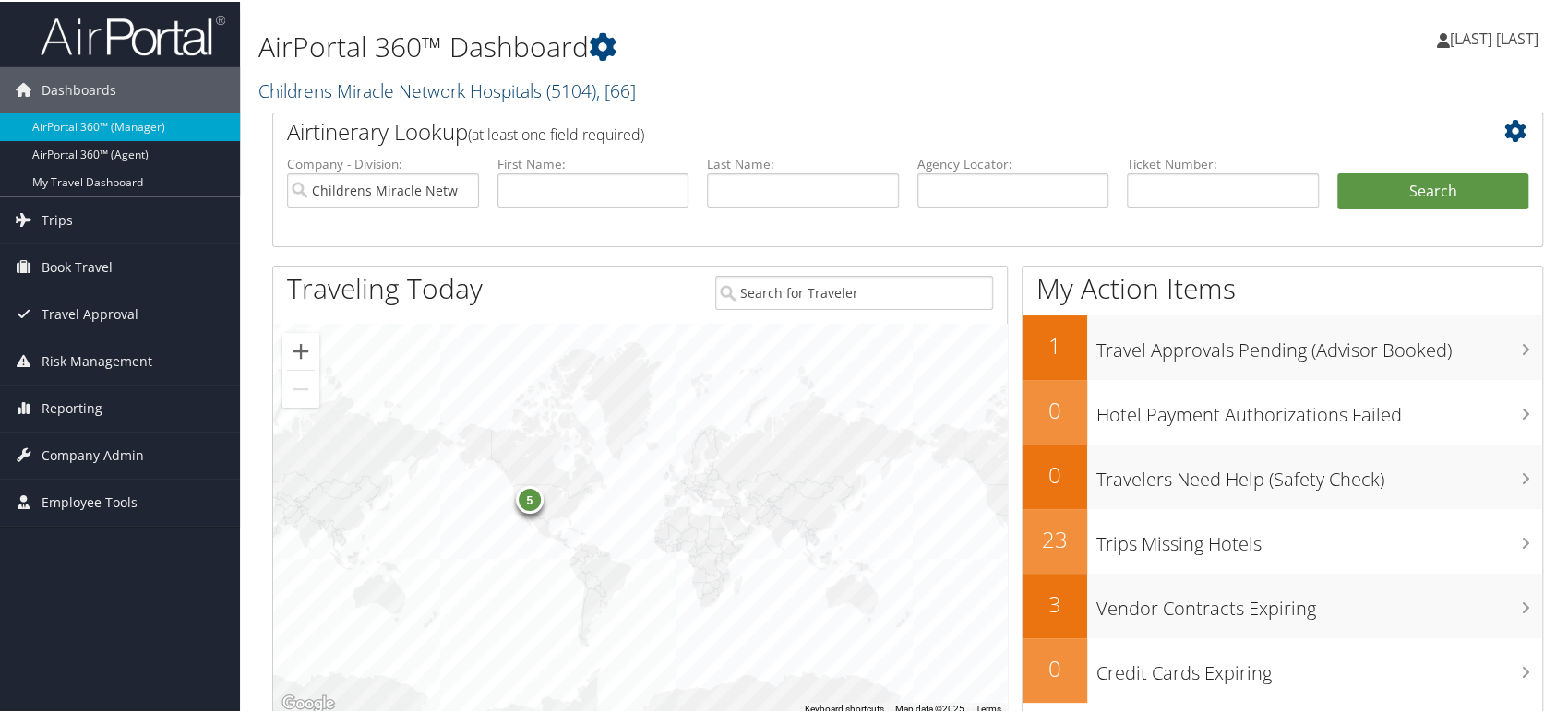 click on "Childrens Miracle Network Hospitals   ( 5104 )  , [ 66 ]" at bounding box center (447, 89) 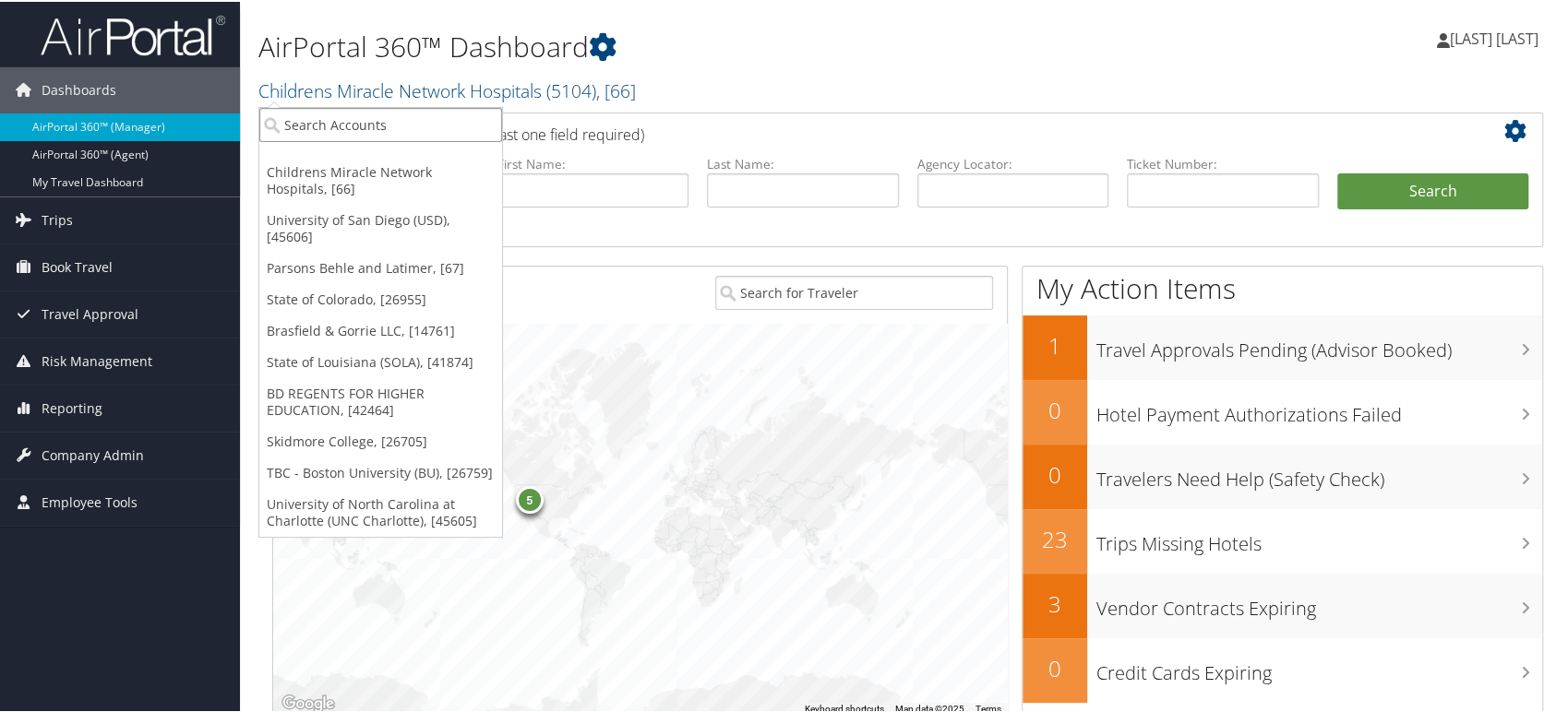 click at bounding box center (380, 123) 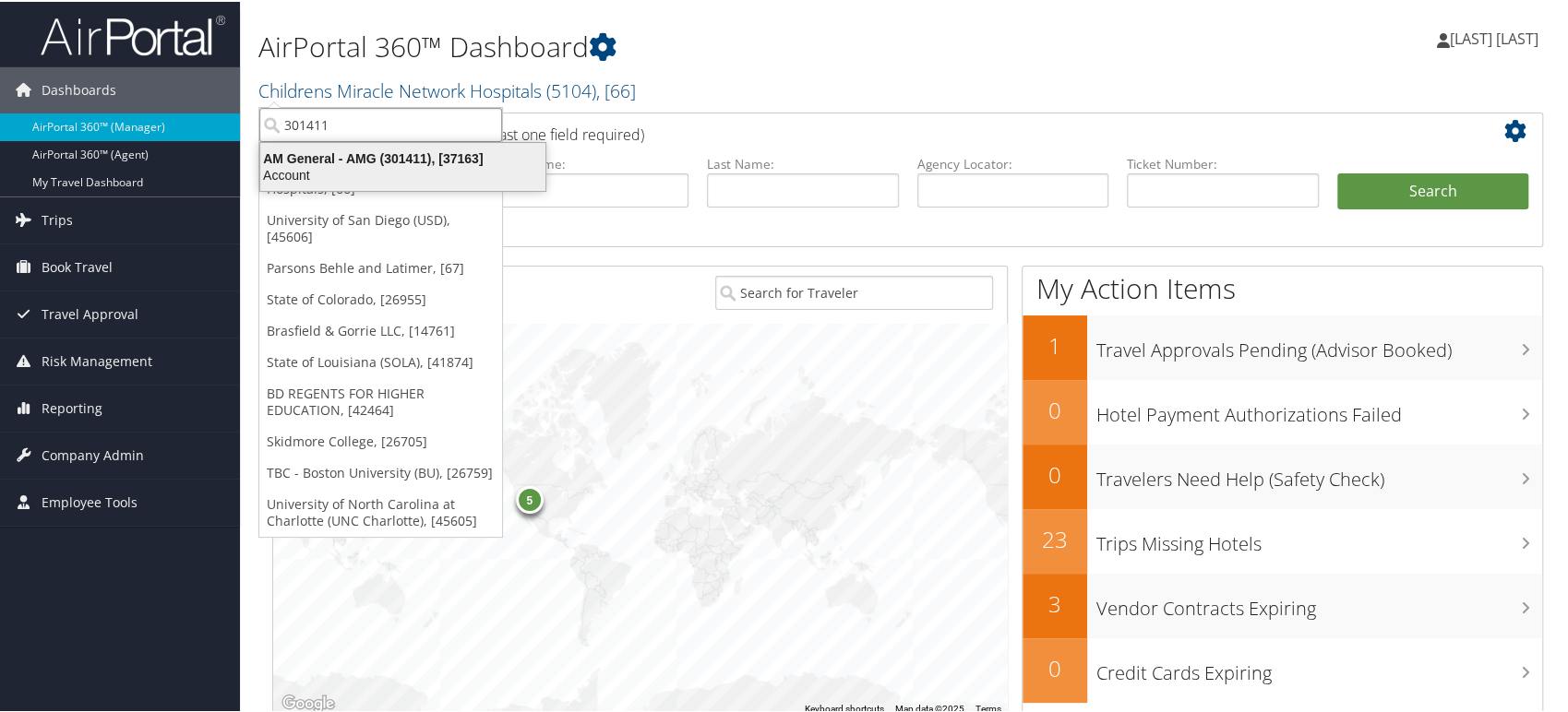 click on "Account" at bounding box center [402, 173] 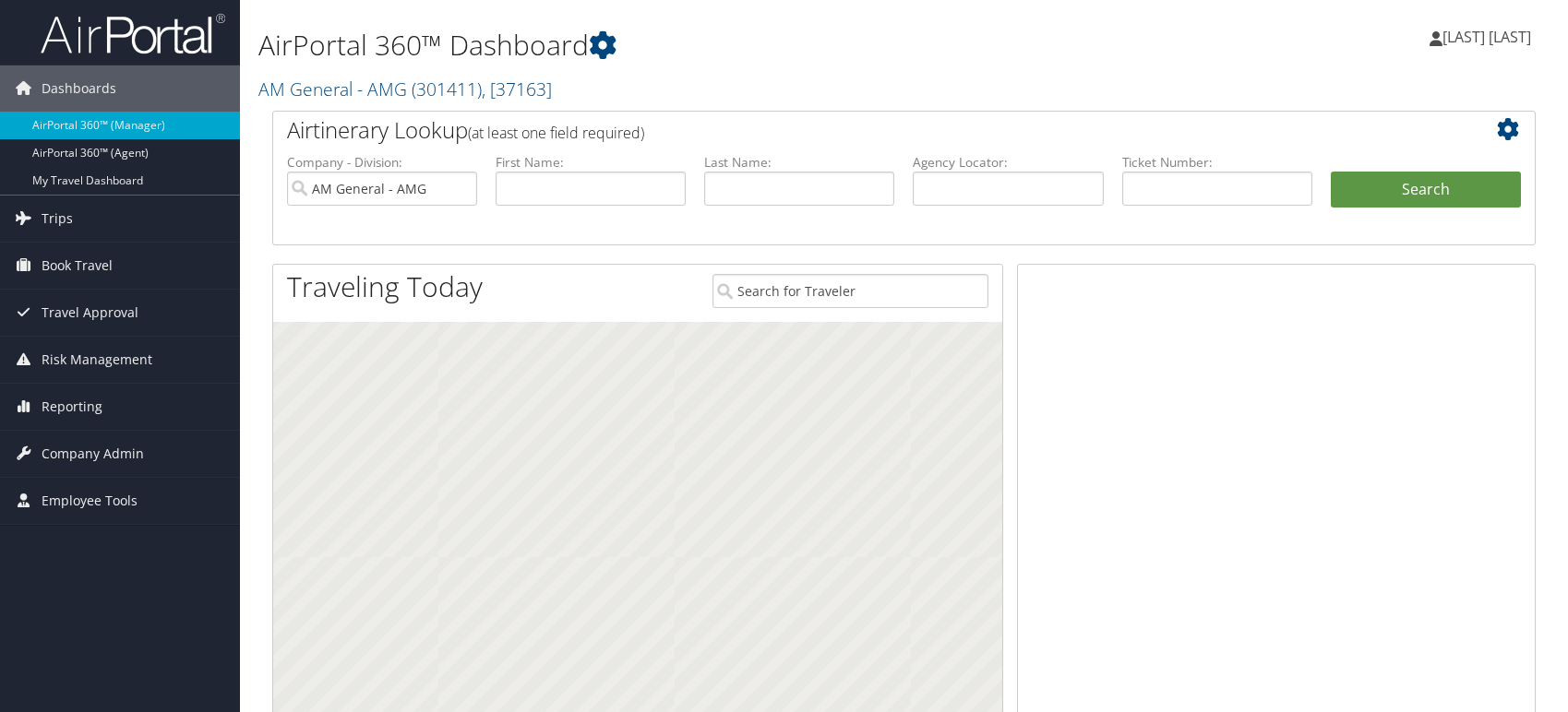 scroll, scrollTop: 0, scrollLeft: 0, axis: both 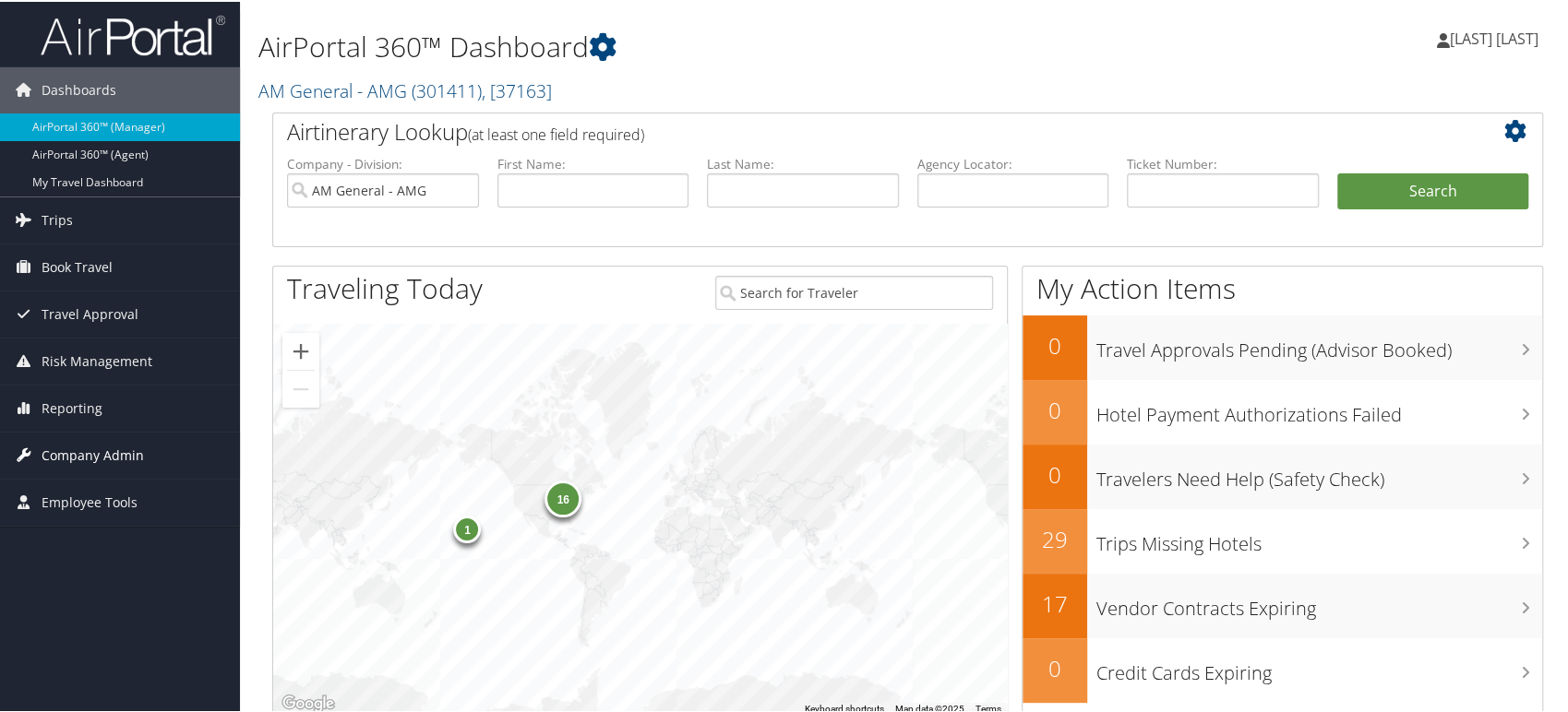 click on "Company Admin" at bounding box center (92, 454) 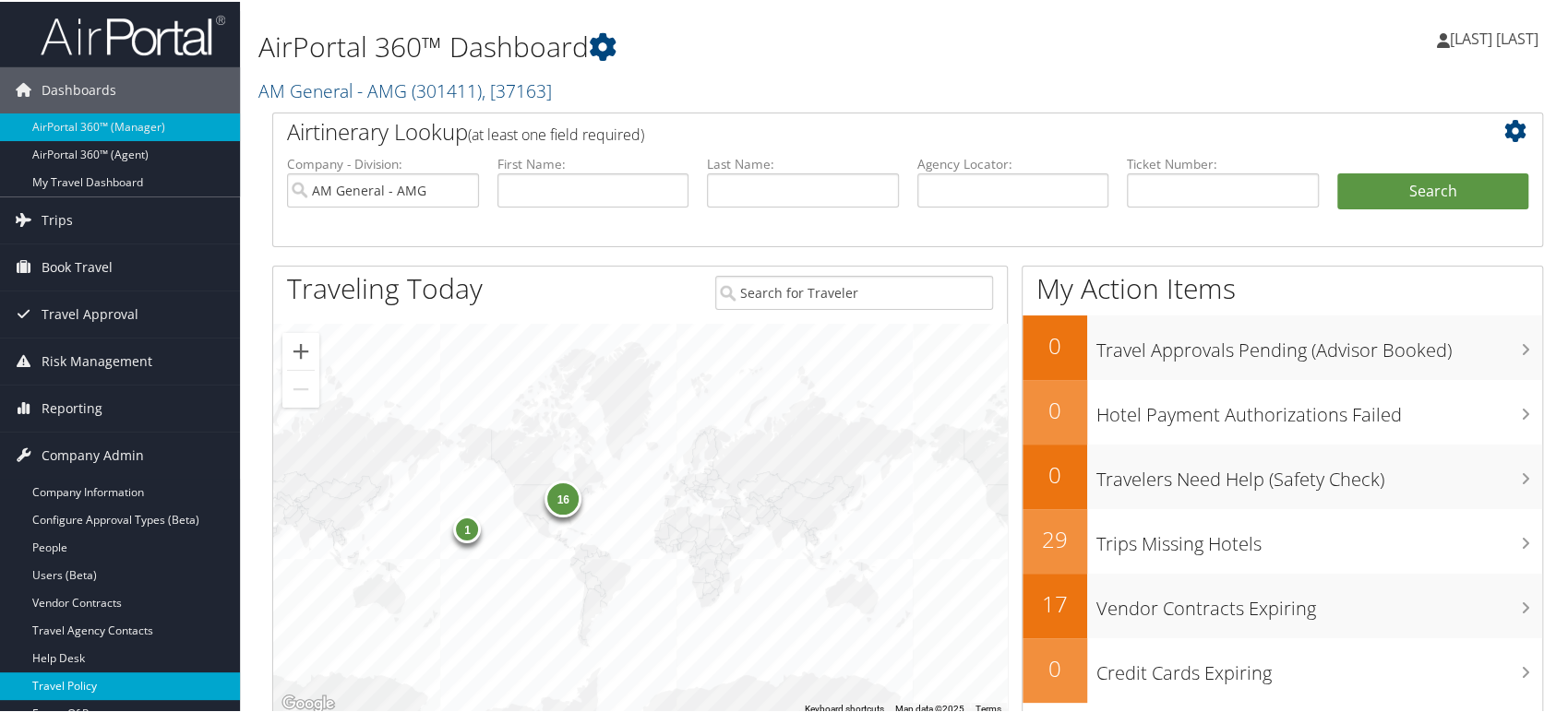 click on "Travel Policy" at bounding box center [120, 684] 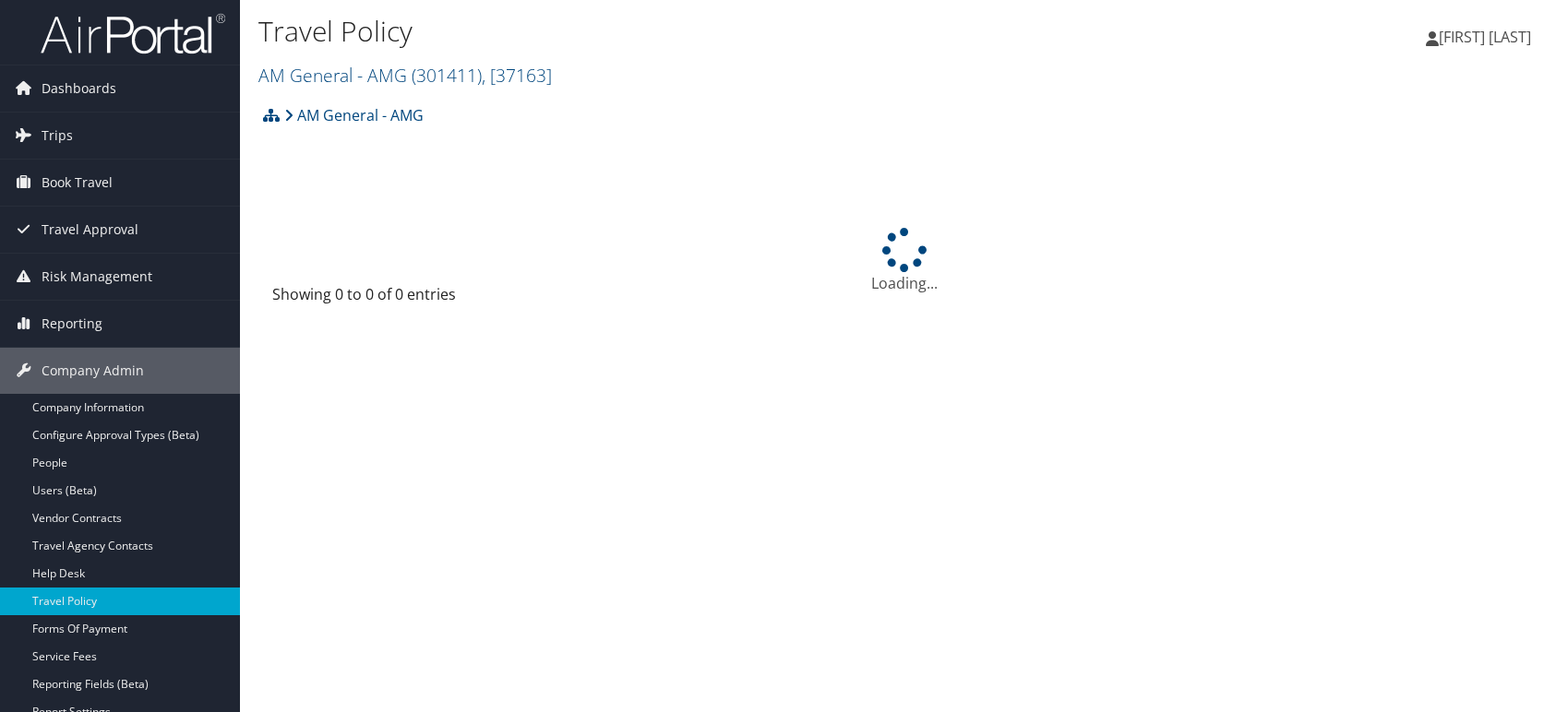 scroll, scrollTop: 0, scrollLeft: 0, axis: both 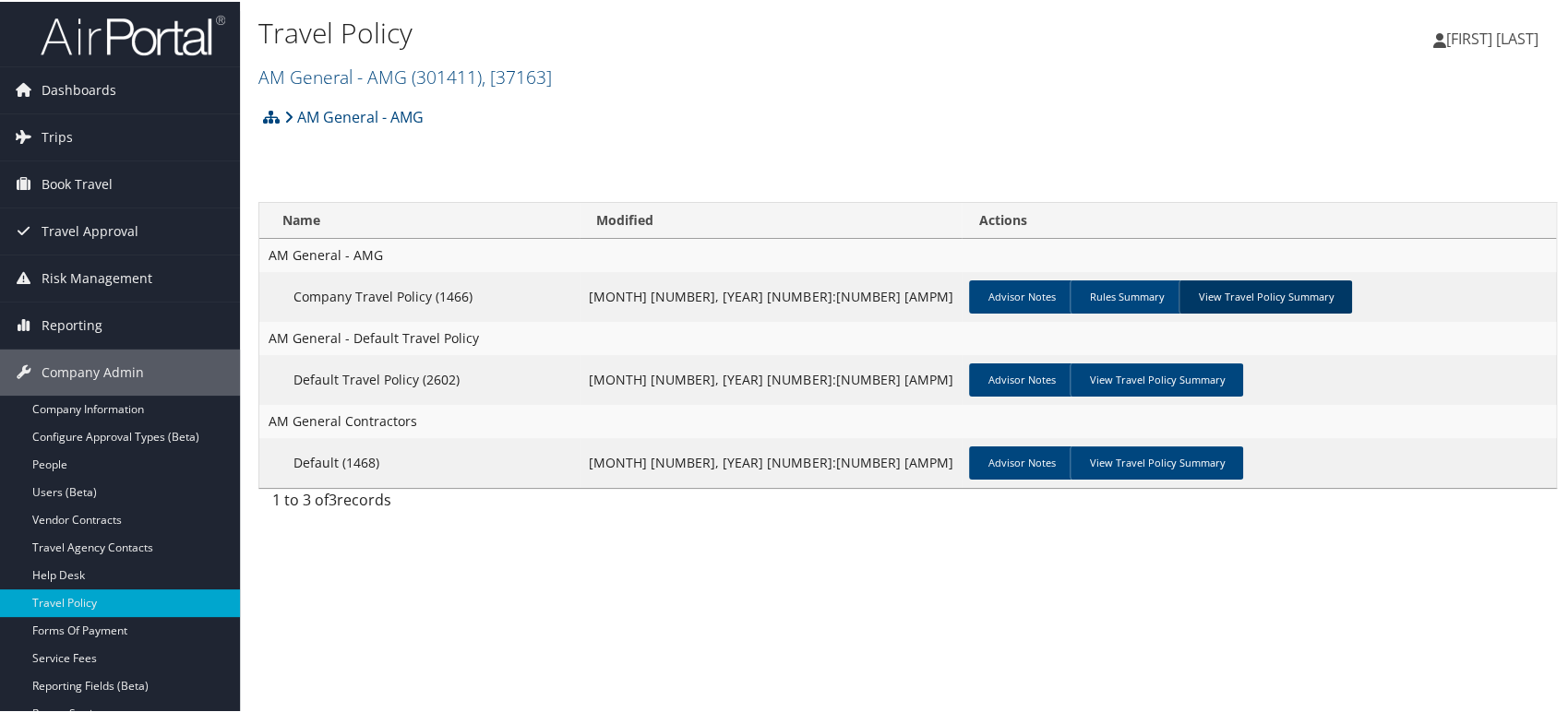 click on "View Travel Policy Summary" at bounding box center [1265, 295] 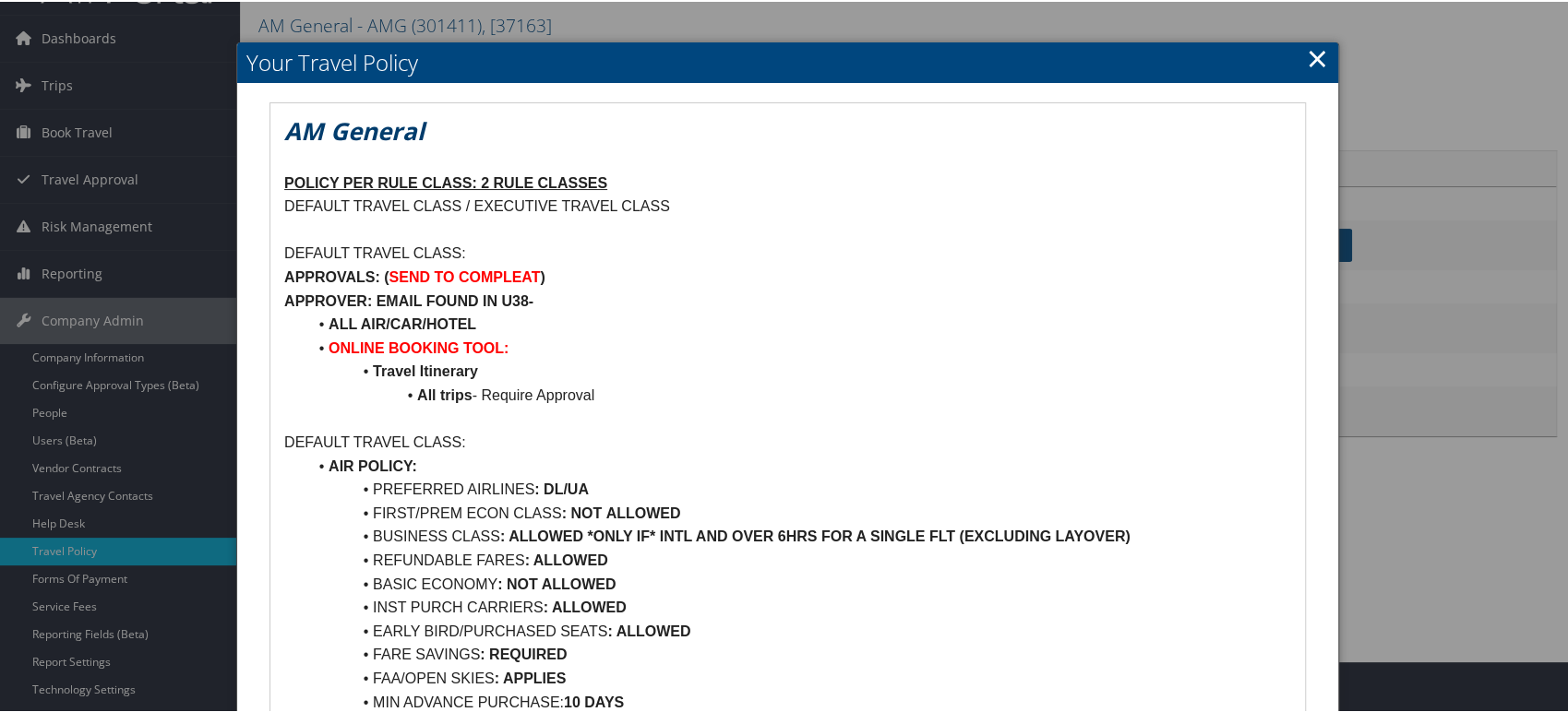 scroll, scrollTop: 0, scrollLeft: 0, axis: both 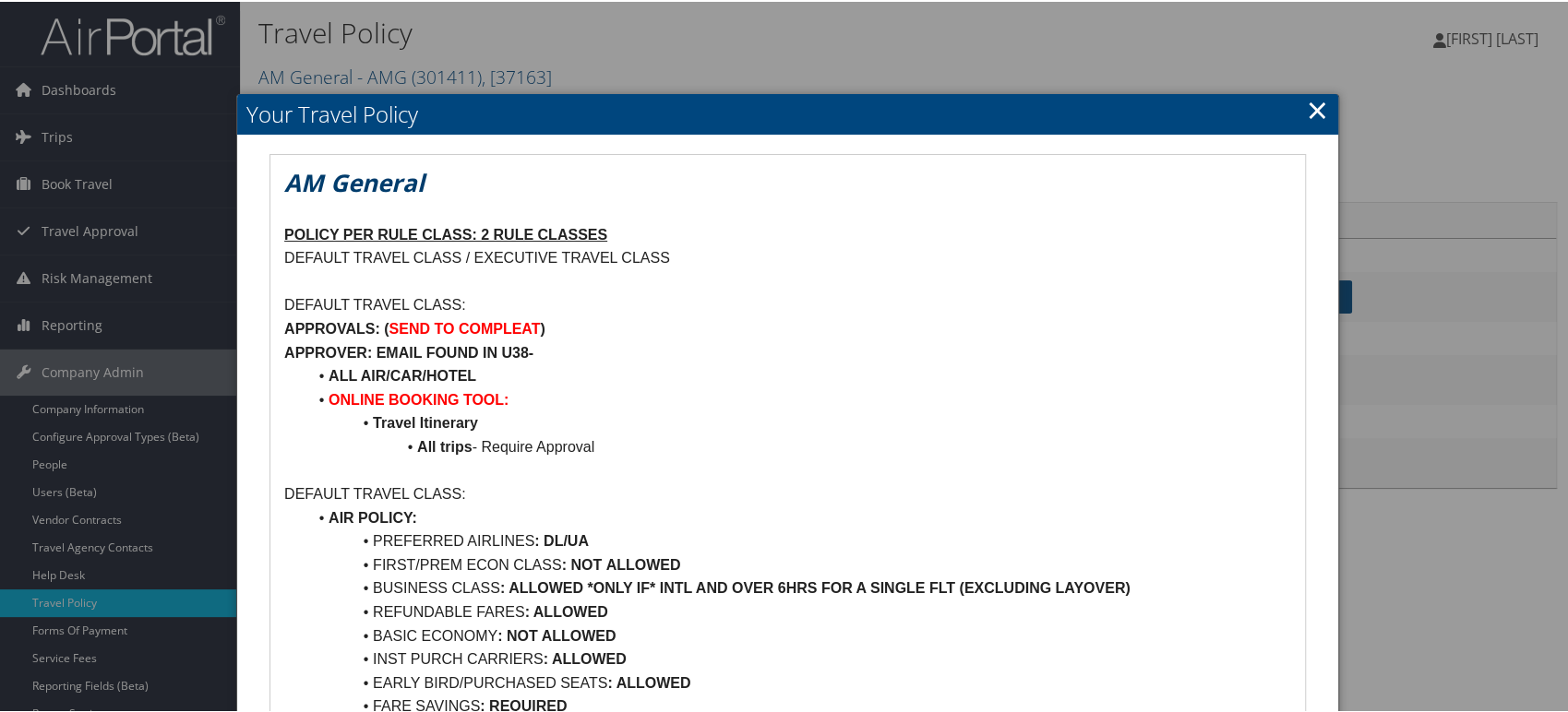 drag, startPoint x: 1315, startPoint y: 109, endPoint x: 587, endPoint y: 171, distance: 730.63534 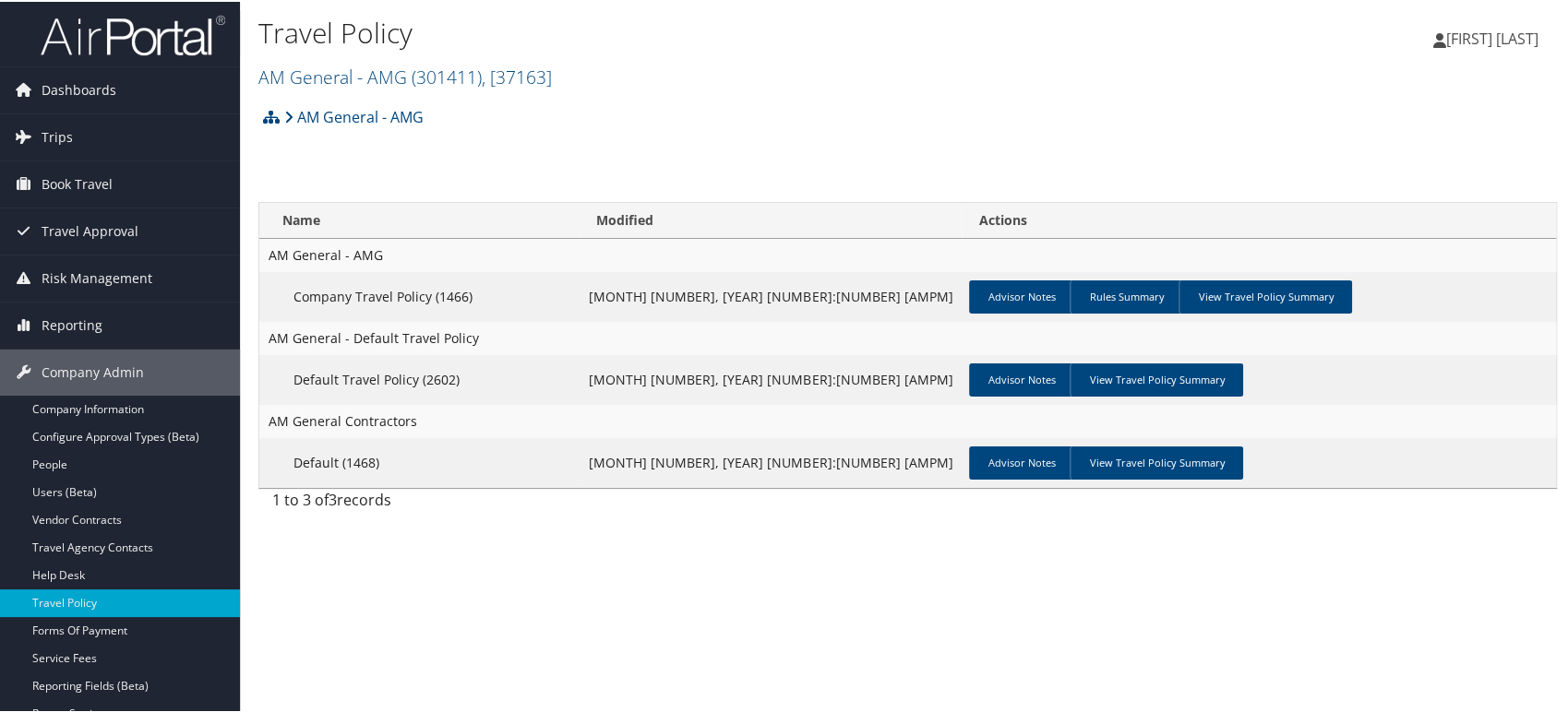 click at bounding box center [133, 33] 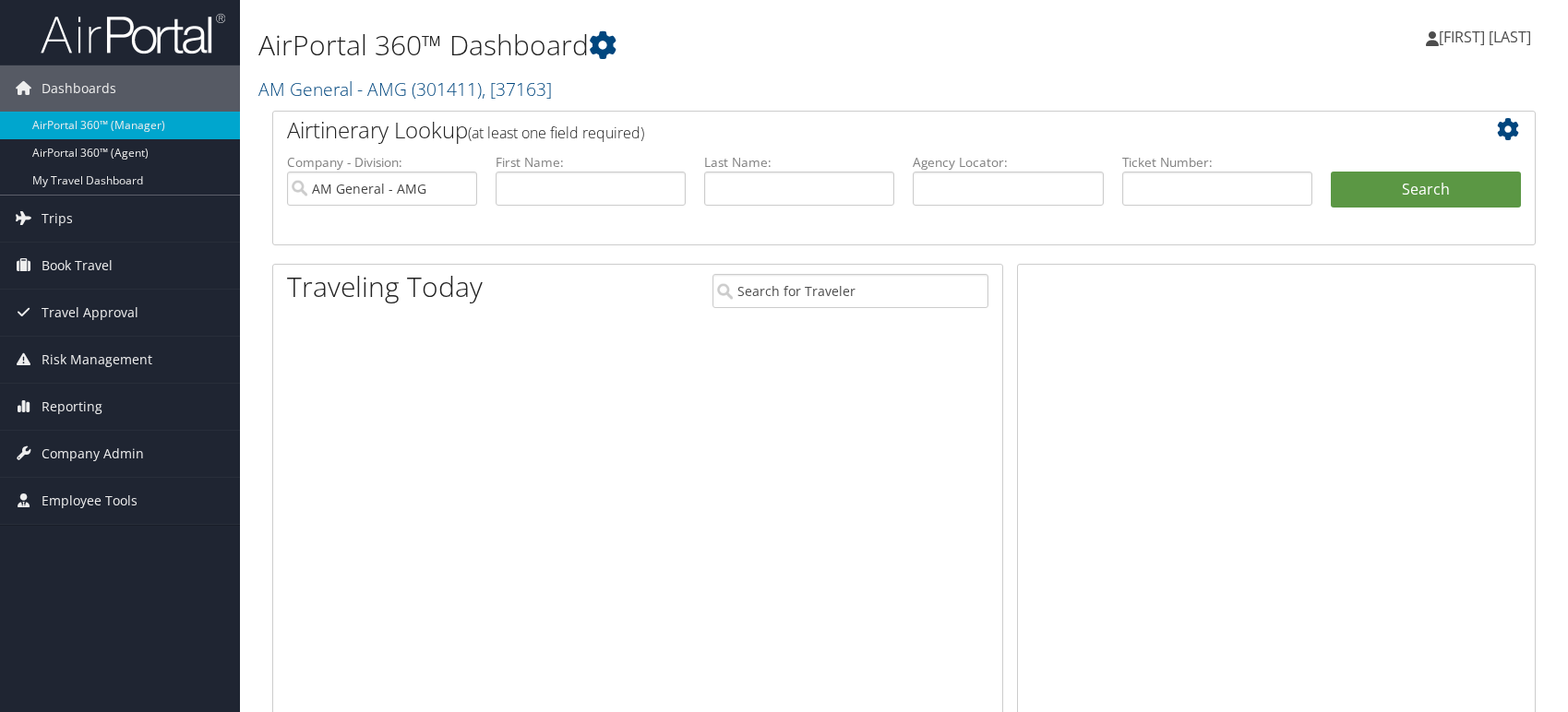 scroll, scrollTop: 0, scrollLeft: 0, axis: both 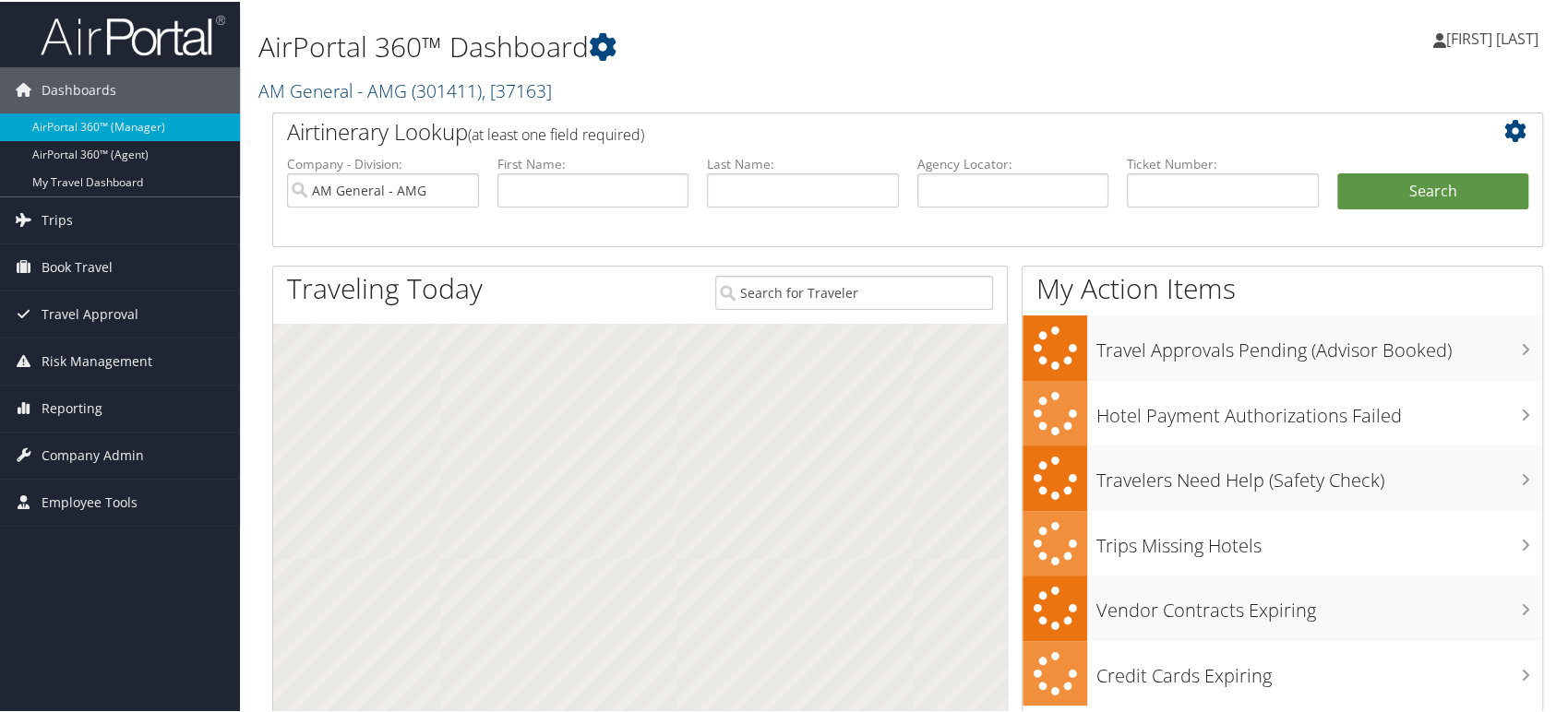 click on "( 301411 )" at bounding box center (447, 89) 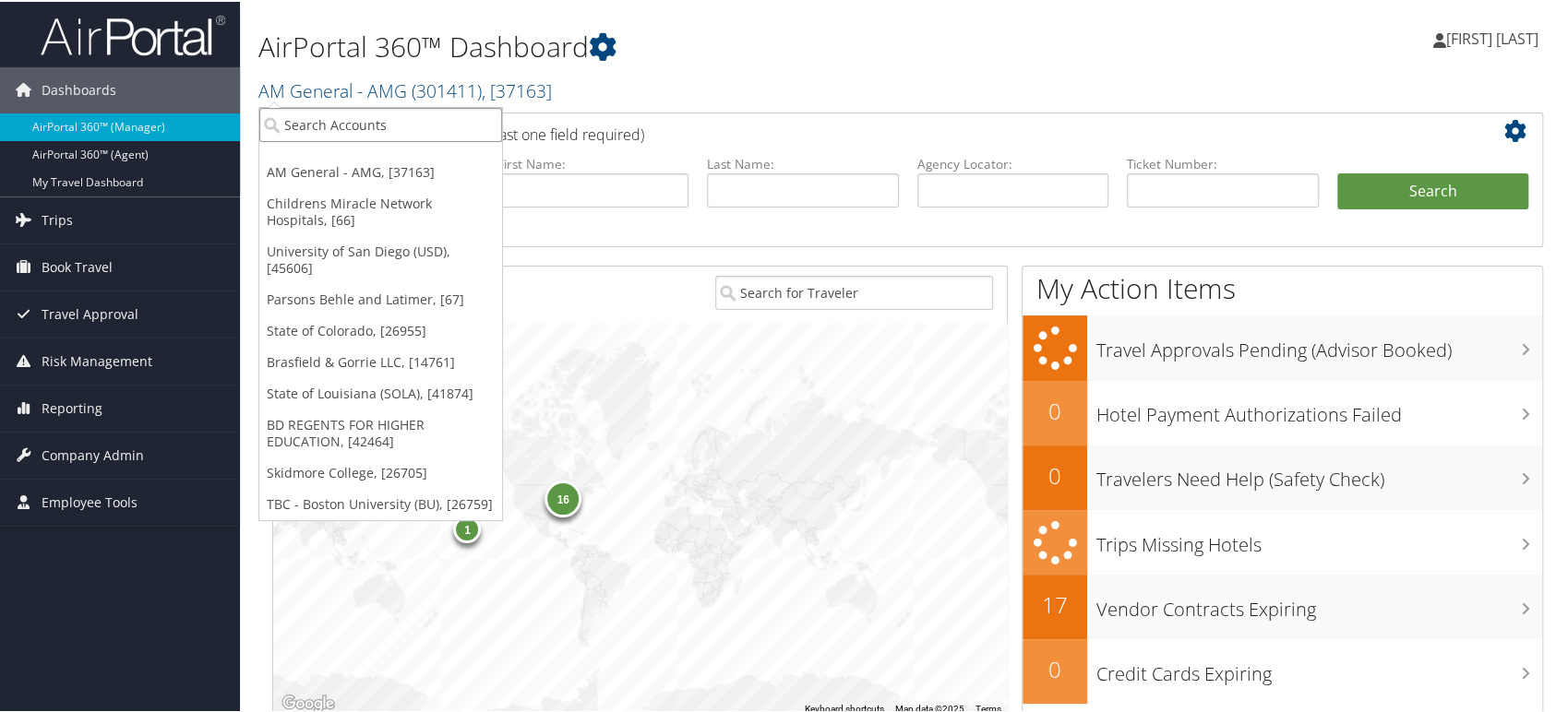 click at bounding box center [380, 123] 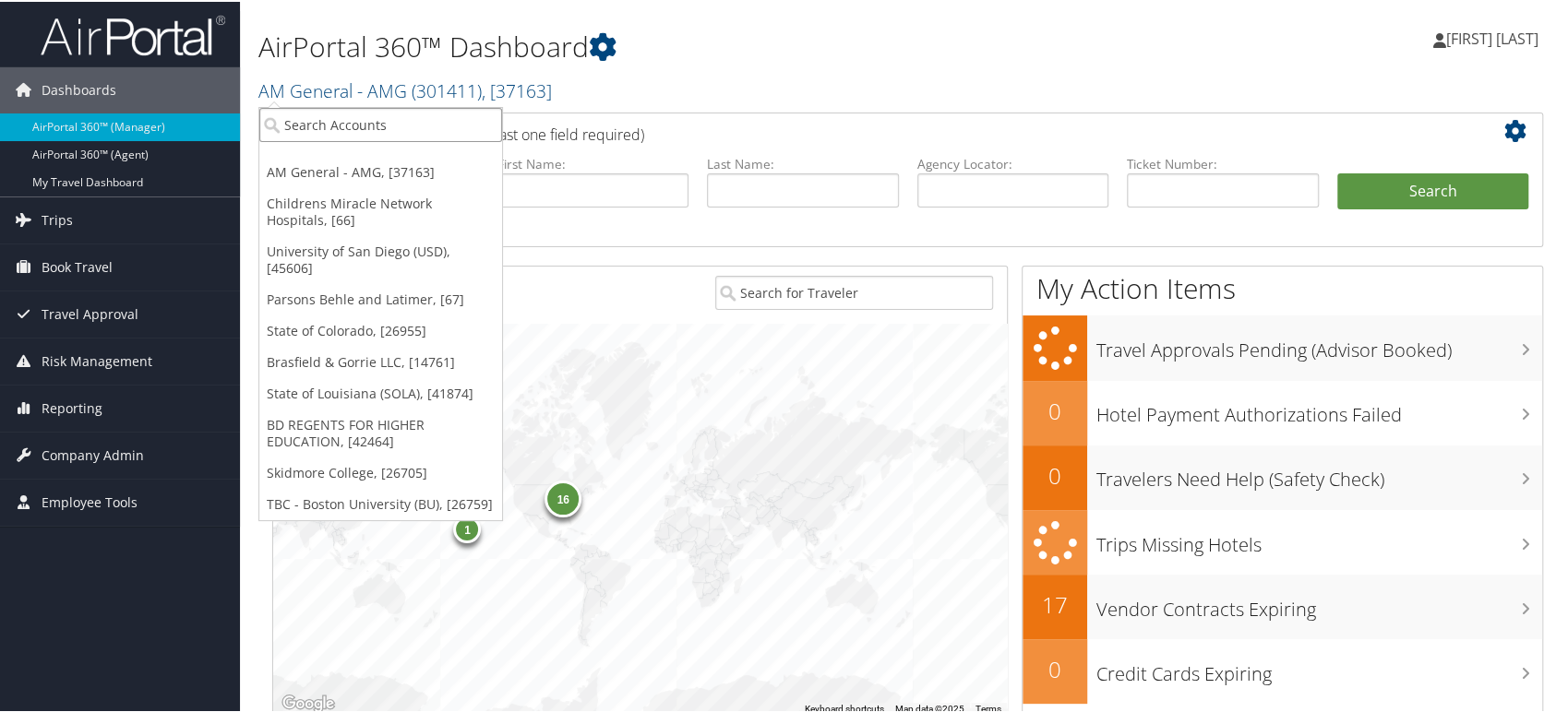 paste on "301946" 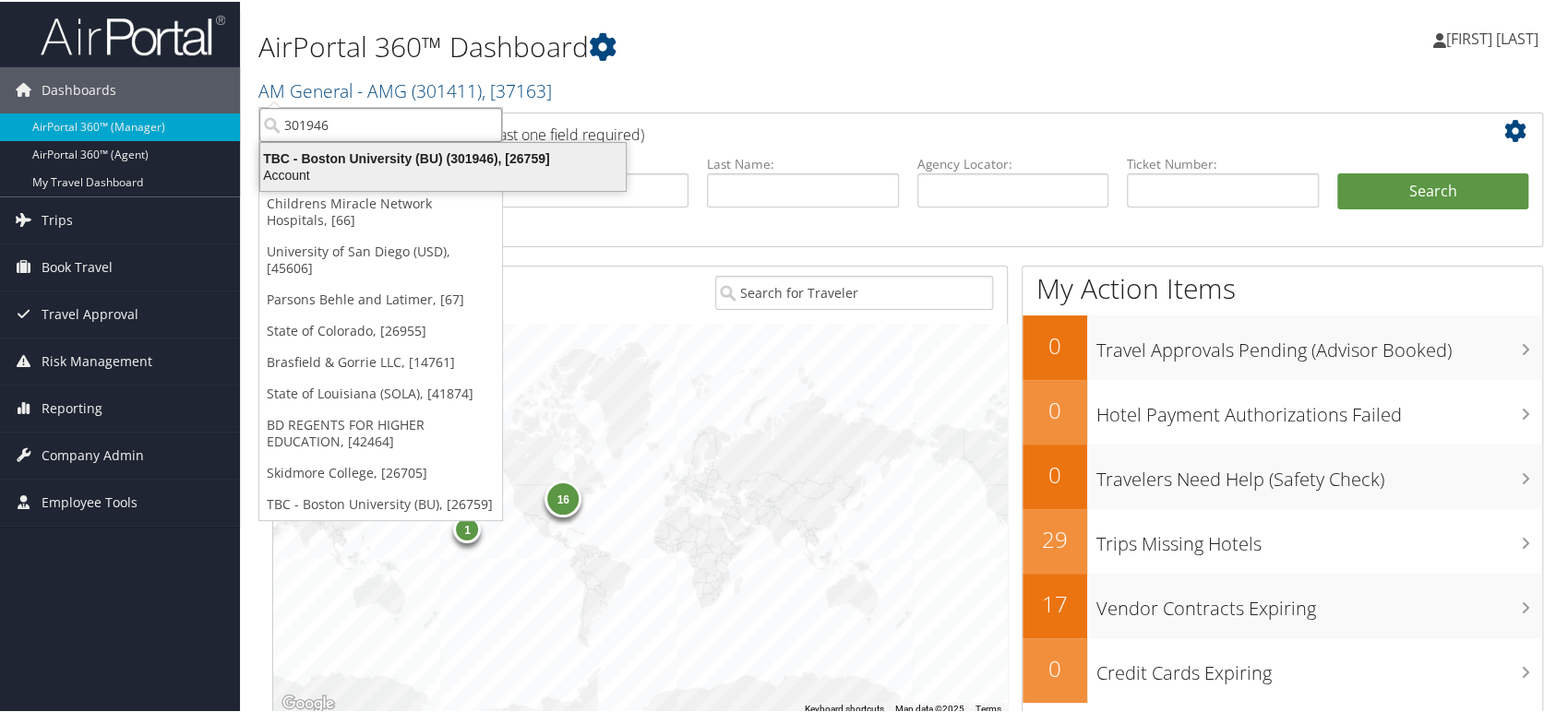click on "TBC - Boston University (BU) (301946), [26759]" at bounding box center (443, 157) 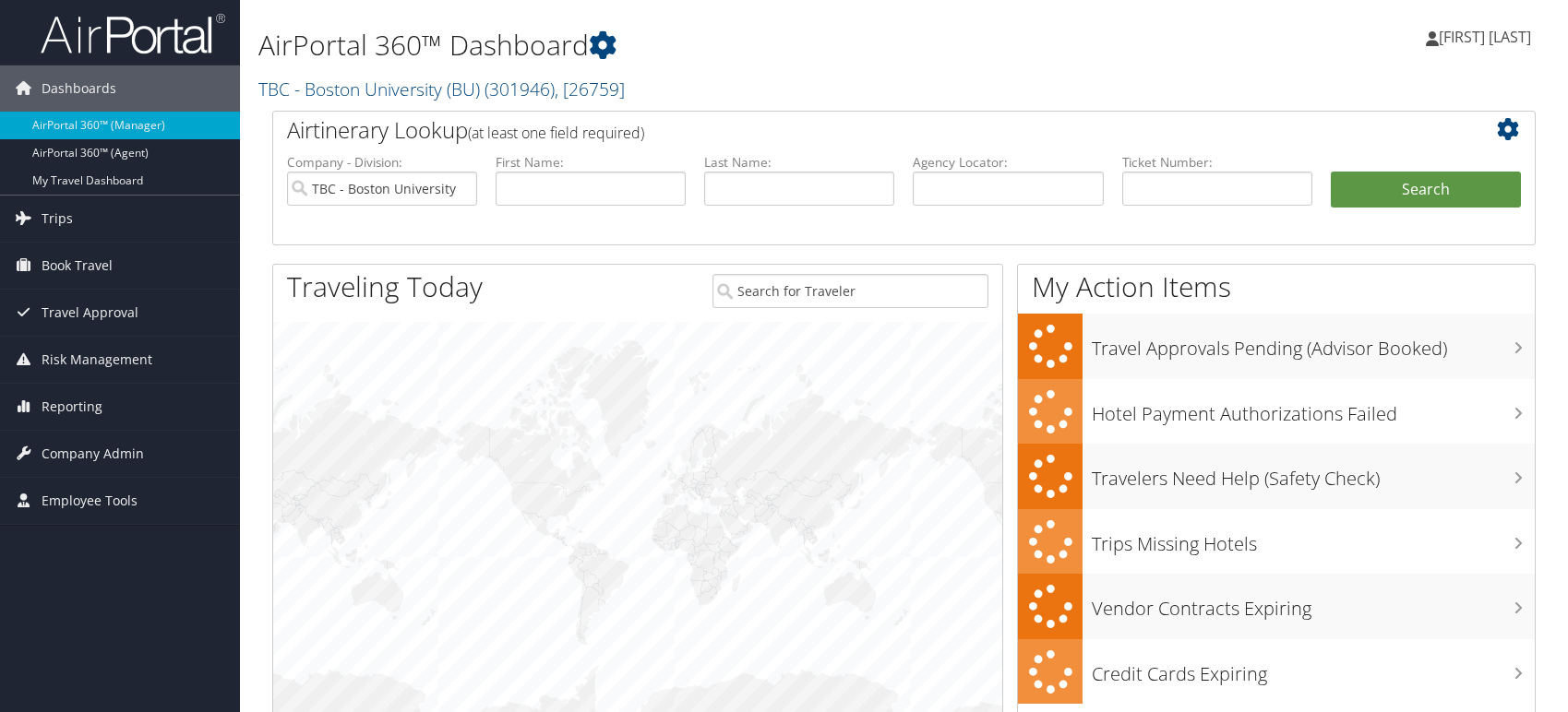 scroll, scrollTop: 0, scrollLeft: 0, axis: both 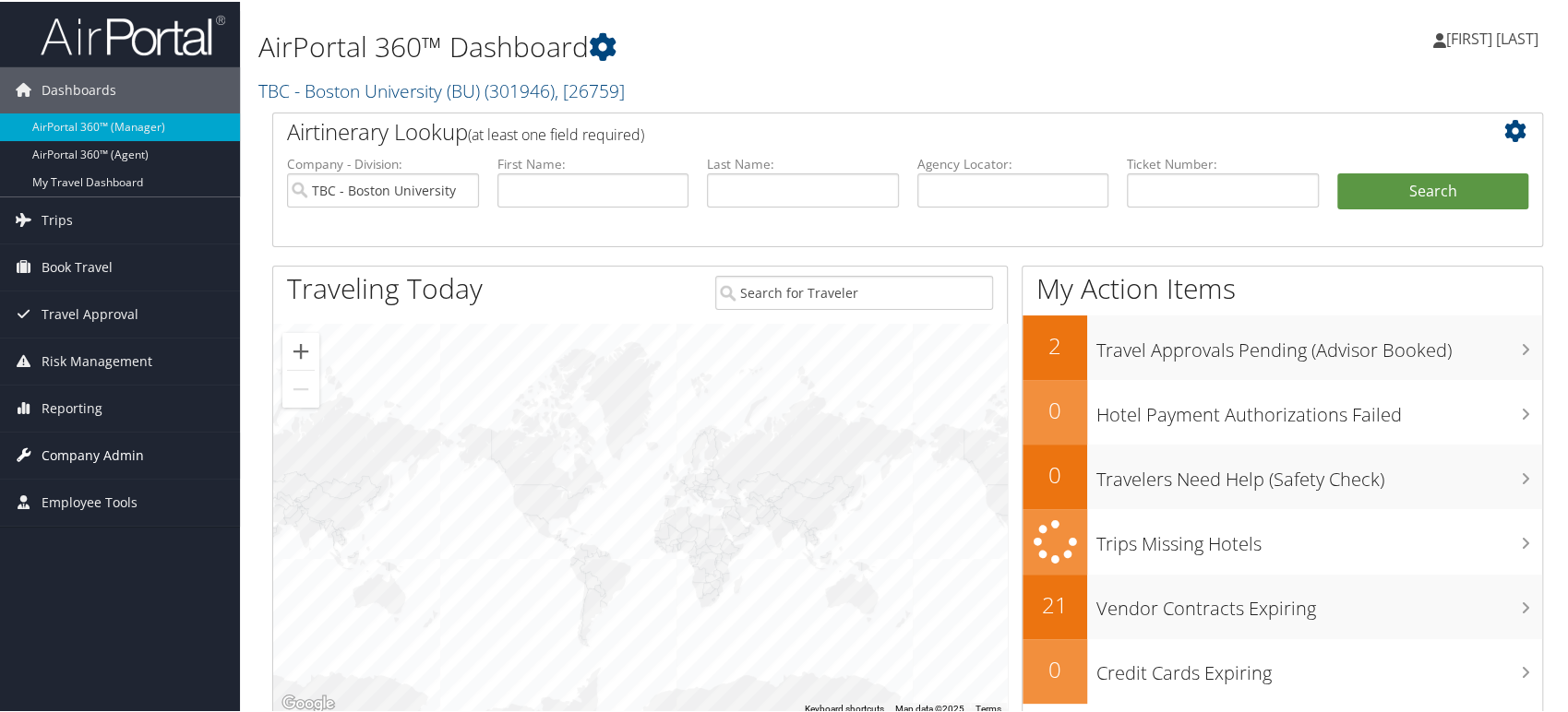 click on "Company Admin" at bounding box center [92, 454] 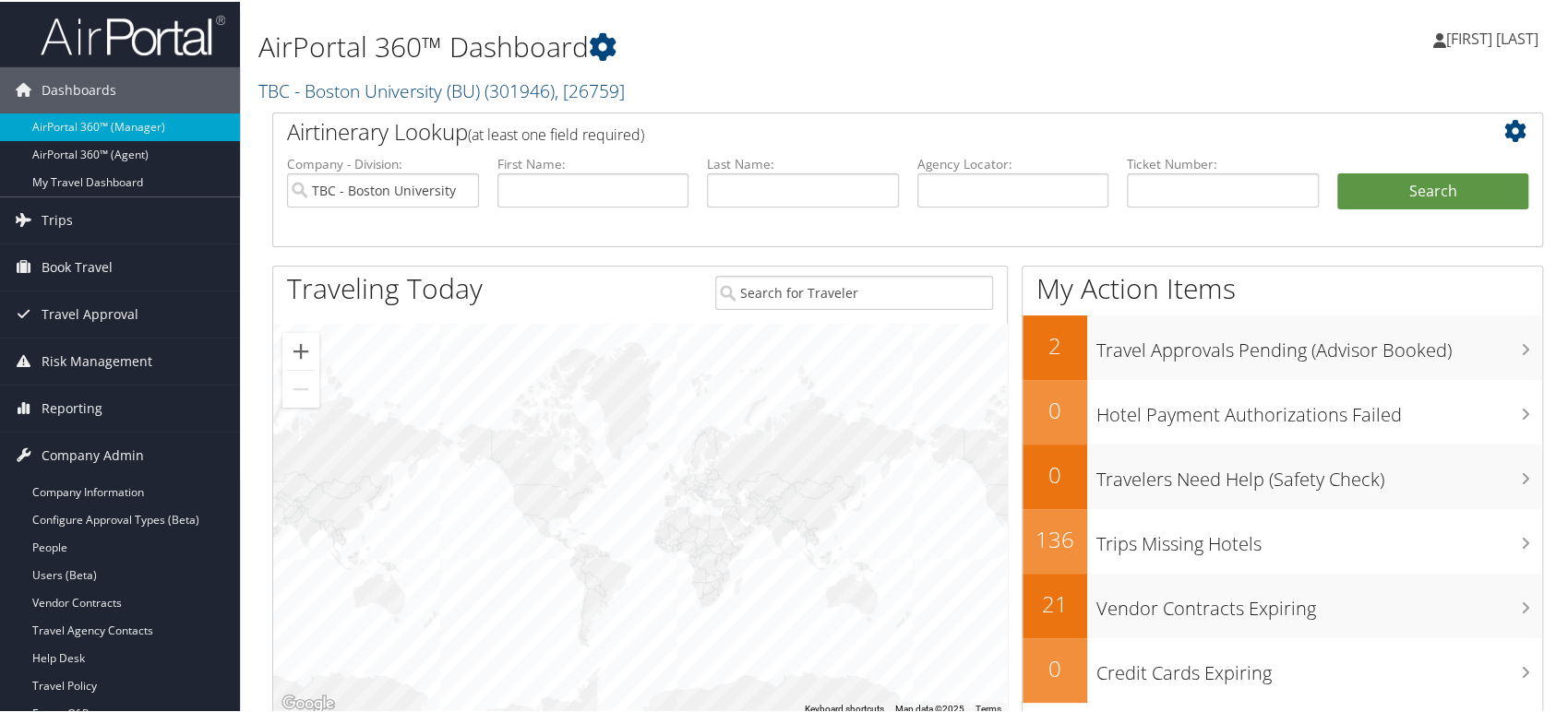 scroll, scrollTop: 307, scrollLeft: 0, axis: vertical 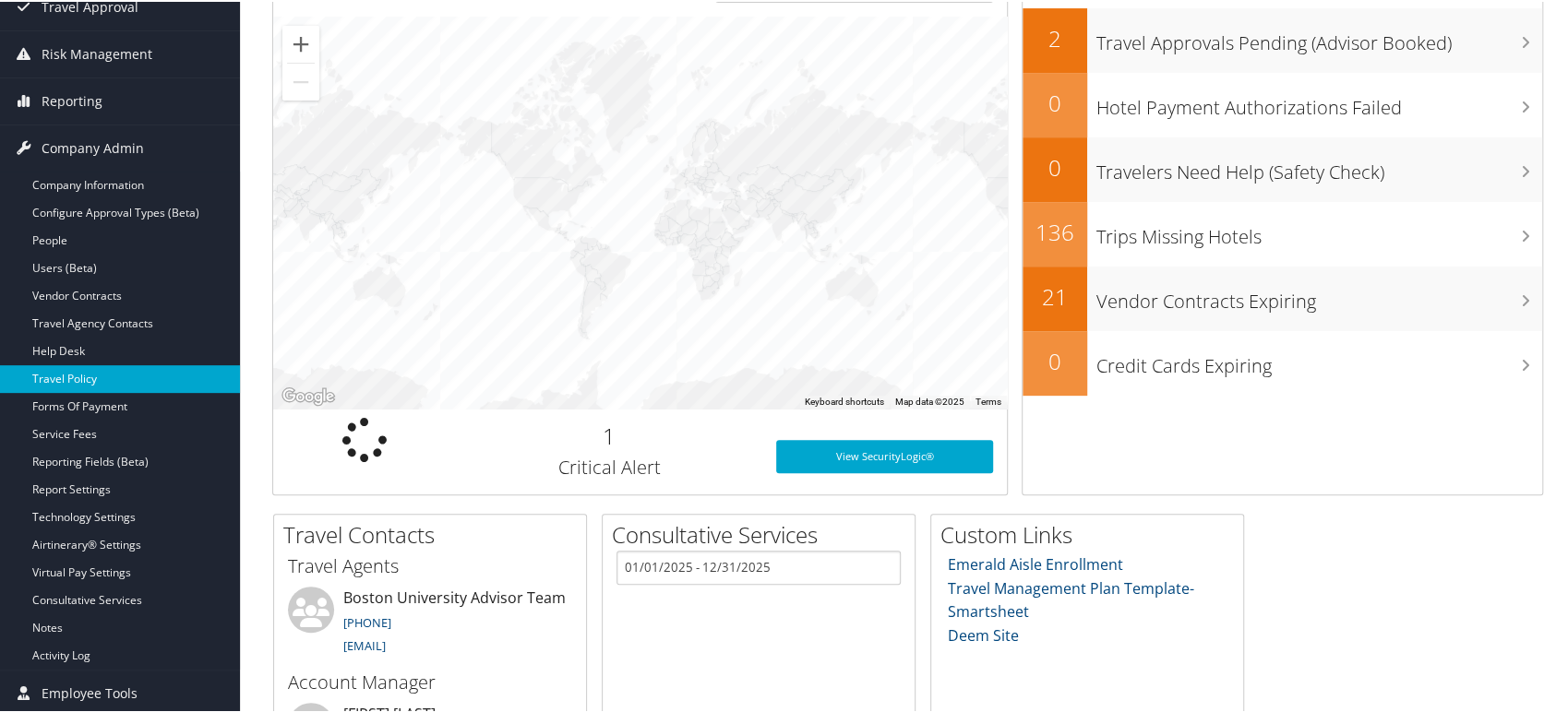 click on "Travel Policy" at bounding box center [120, 377] 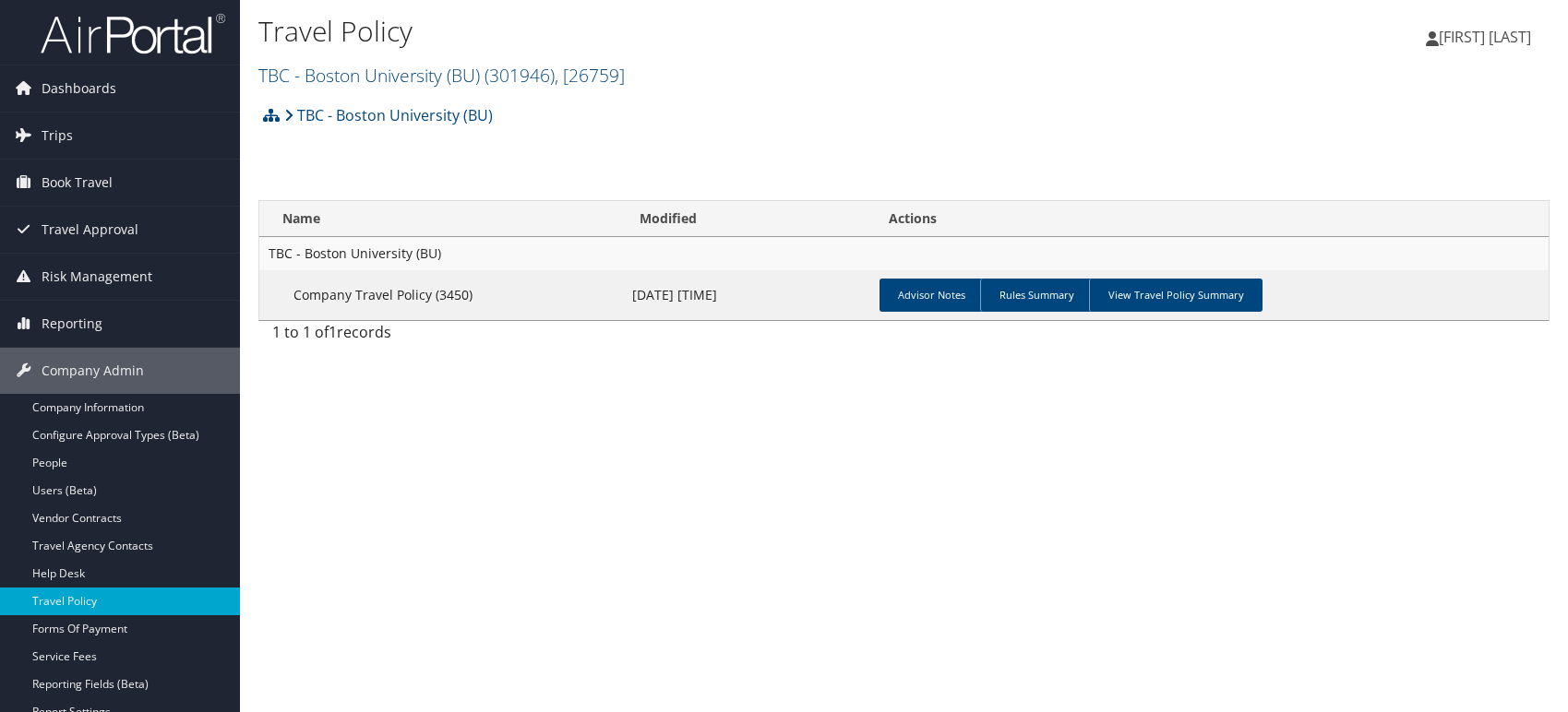 scroll, scrollTop: 0, scrollLeft: 0, axis: both 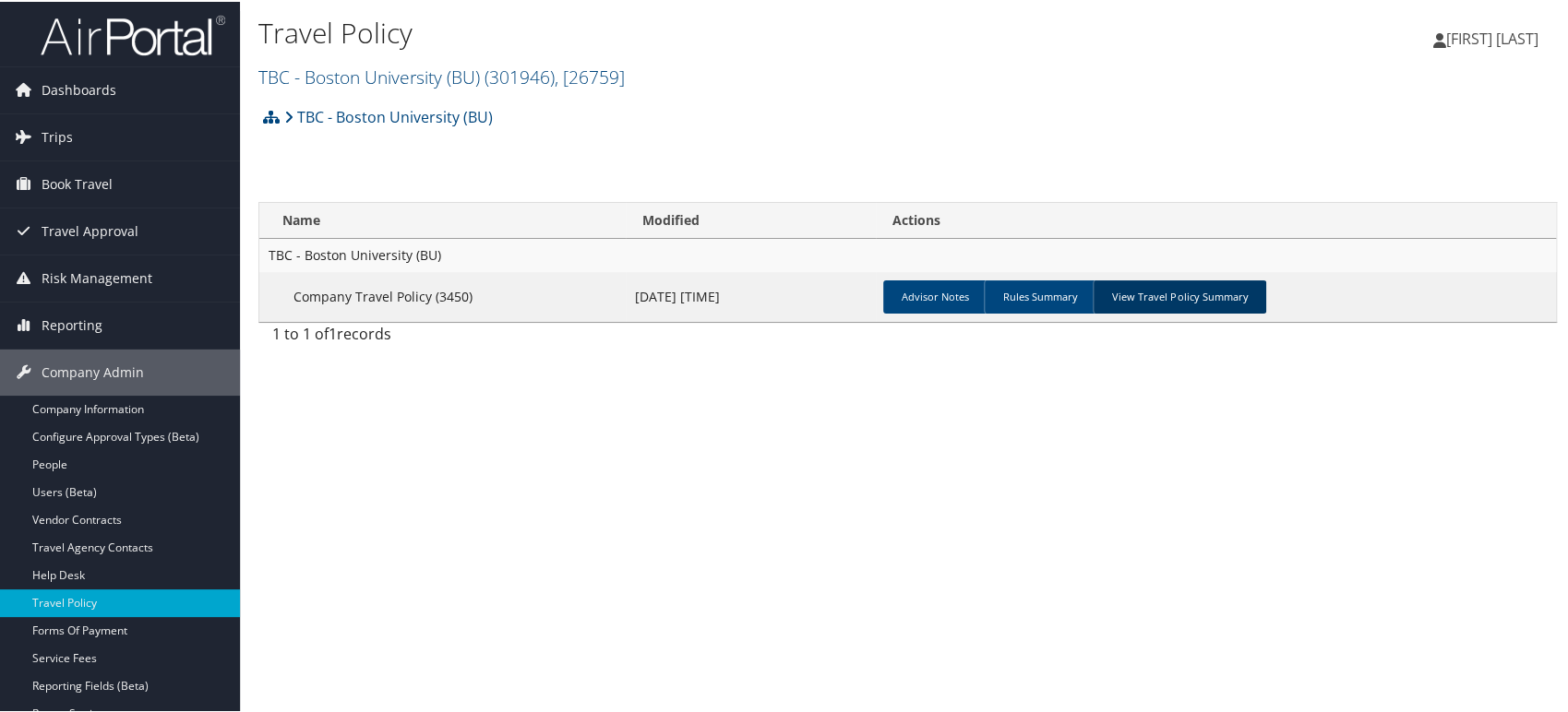 click on "View Travel Policy Summary" at bounding box center [1179, 295] 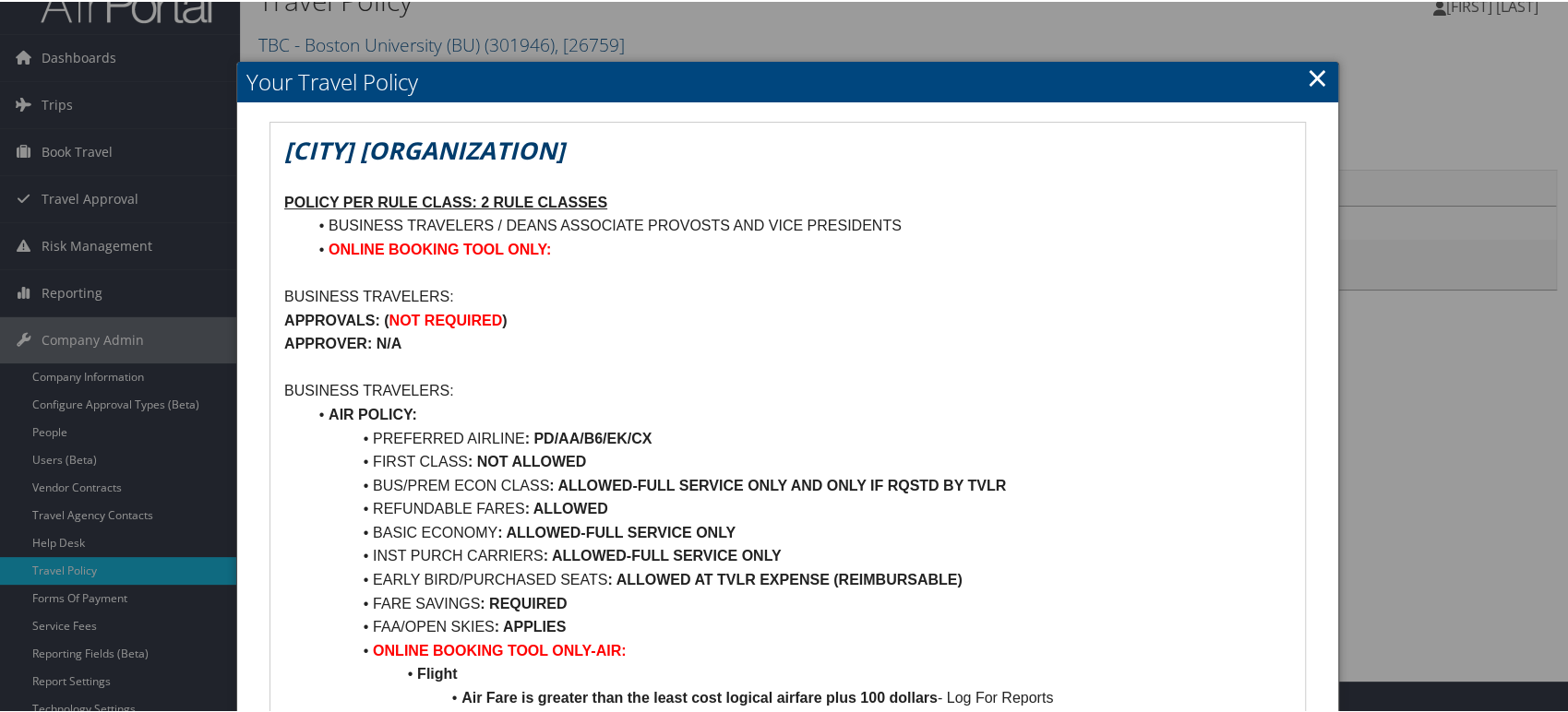 scroll, scrollTop: 0, scrollLeft: 0, axis: both 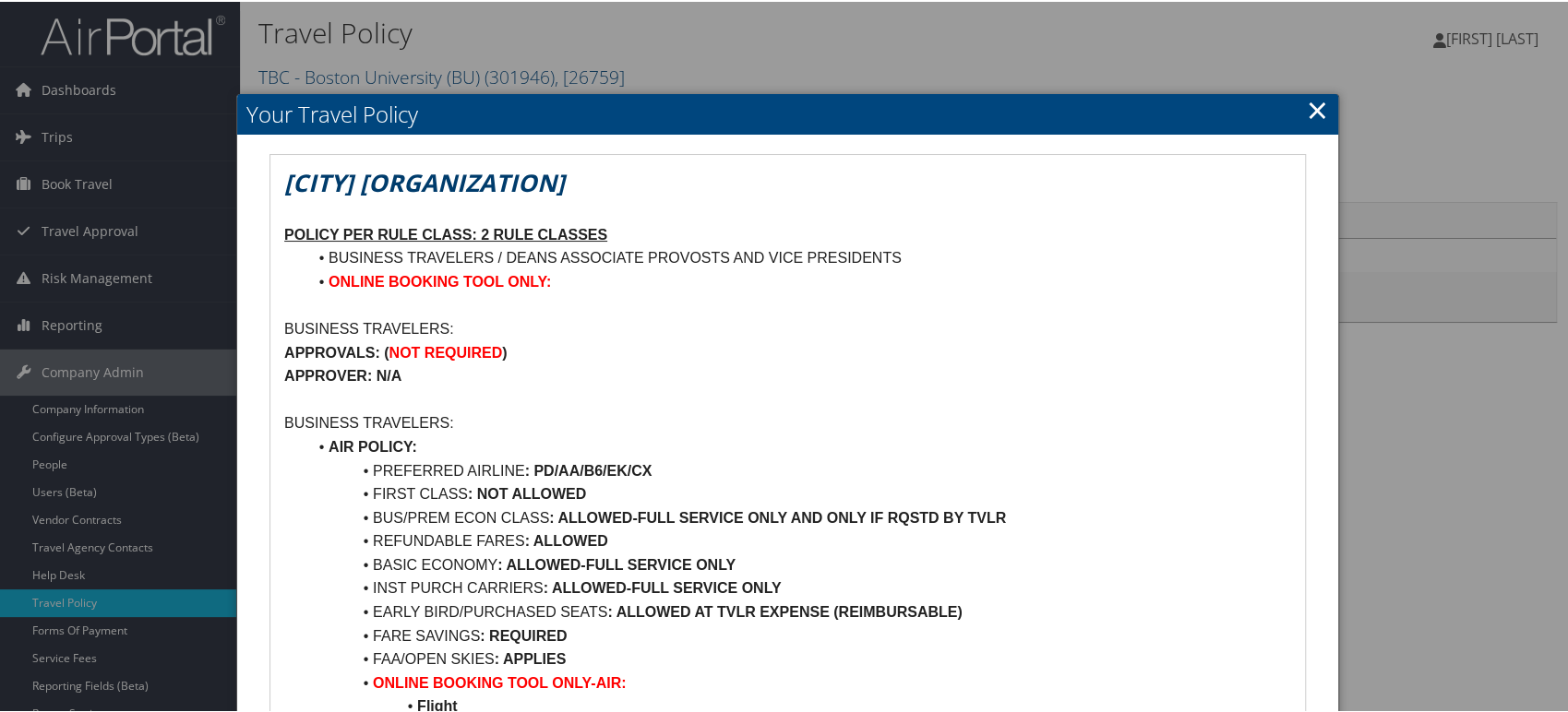 click on "×" at bounding box center [1317, 108] 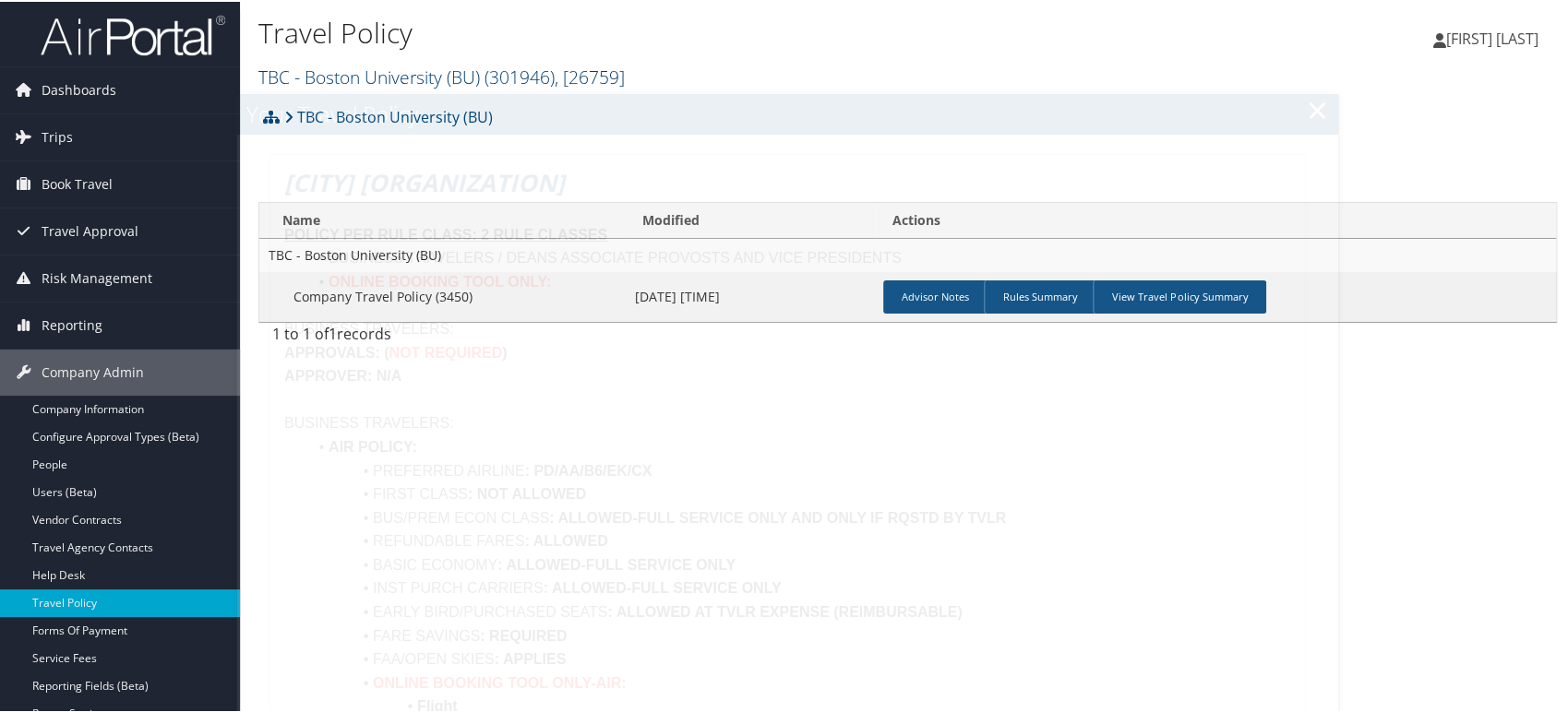click on "TBC - Boston University (BU)   ( 301946 )  , [ 26759 ]" at bounding box center (441, 75) 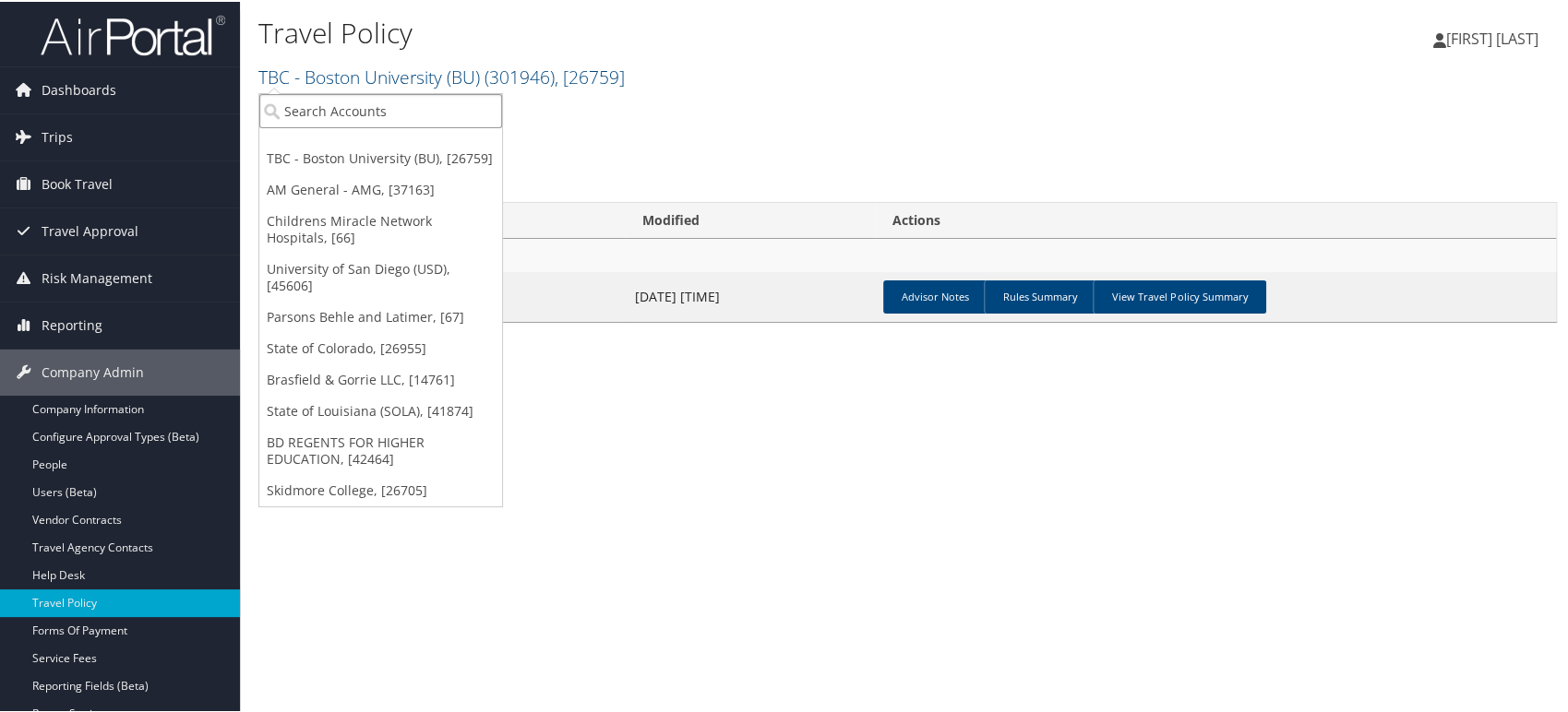 click at bounding box center (380, 109) 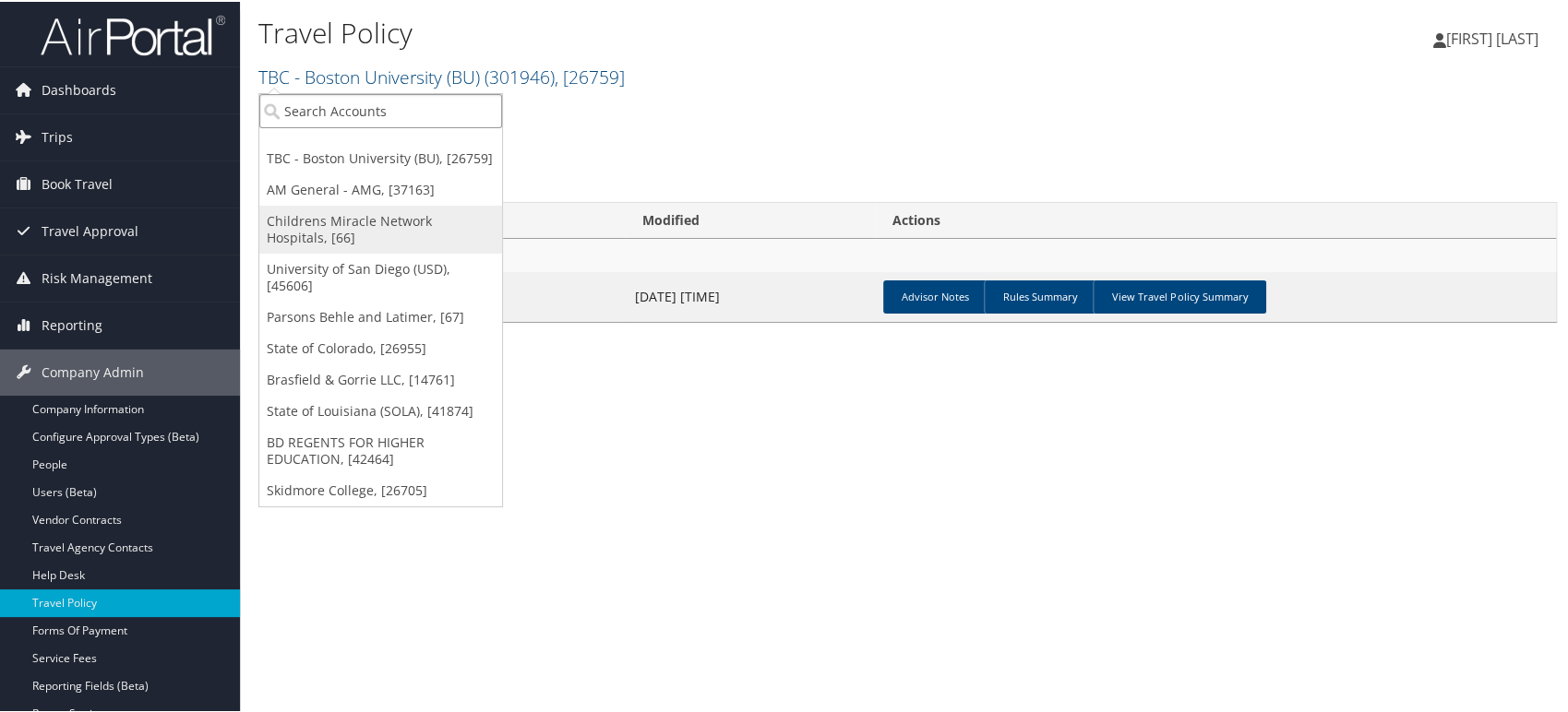 paste on "301411" 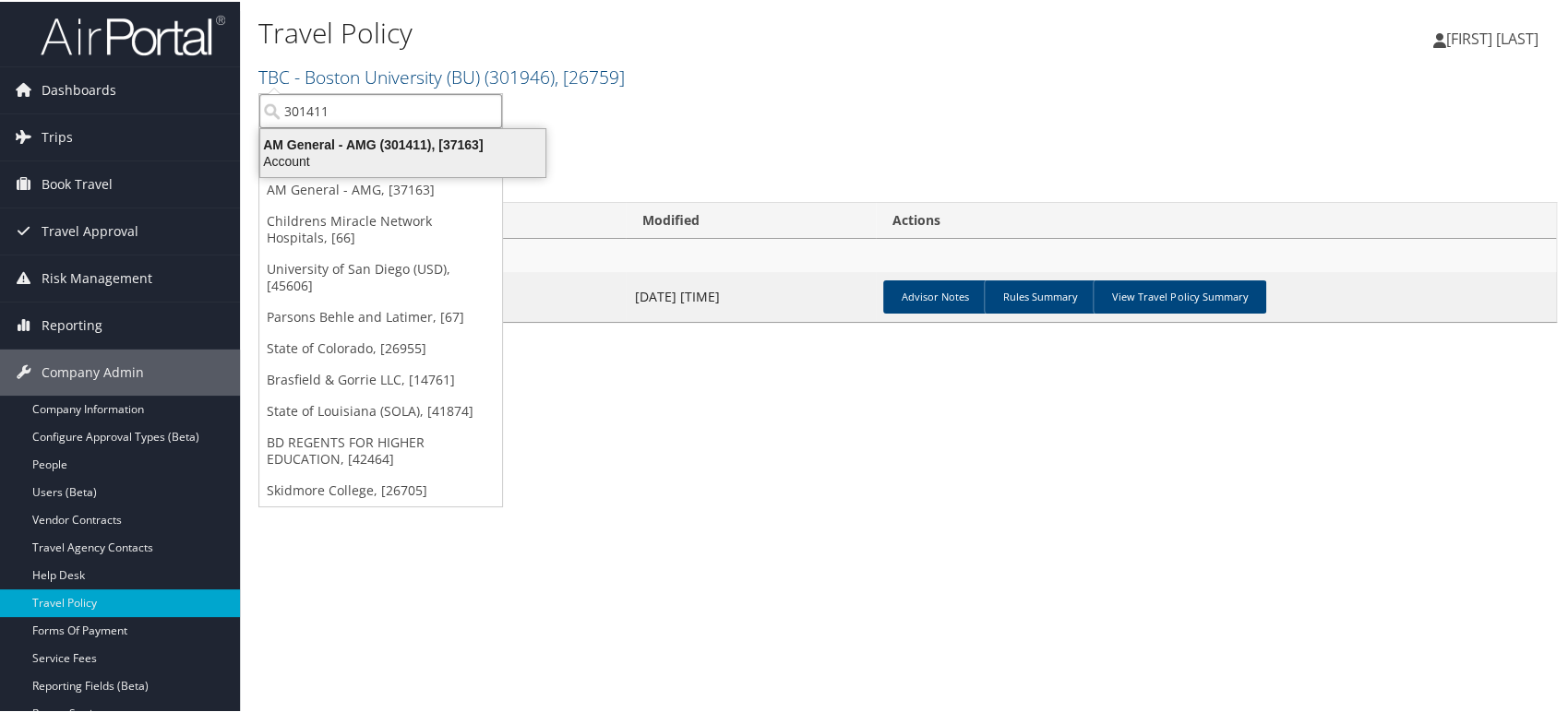 click on "AM General - AMG (301411), [37163]" at bounding box center (402, 143) 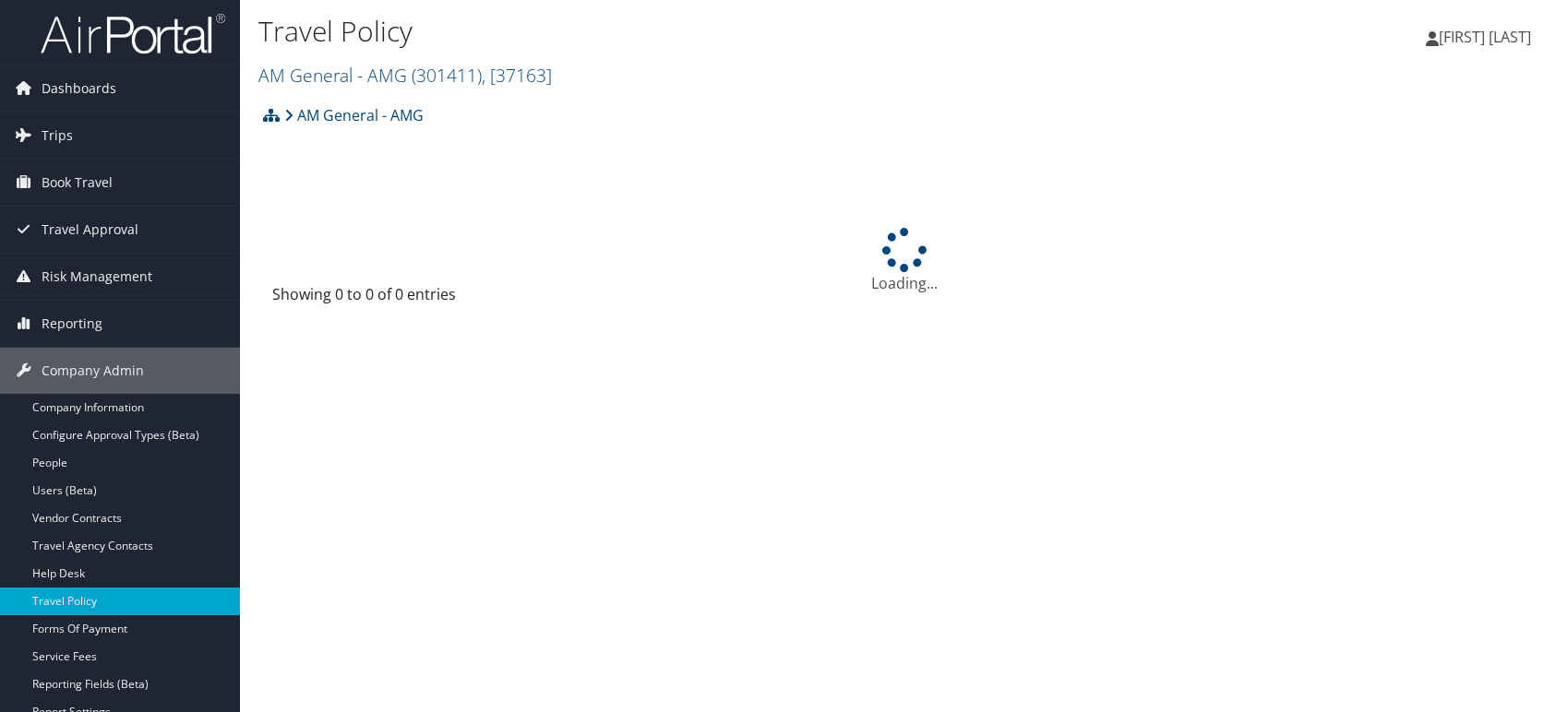 scroll, scrollTop: 0, scrollLeft: 0, axis: both 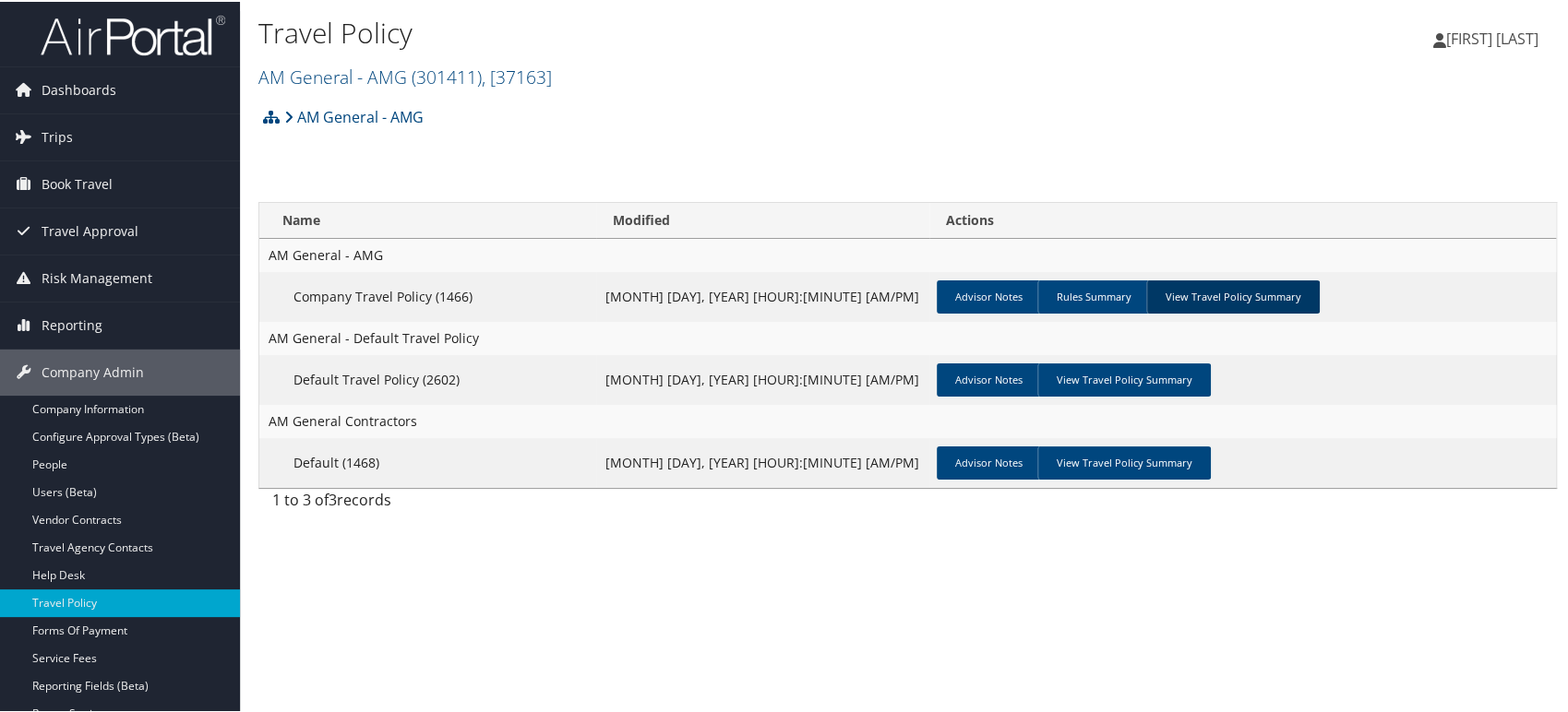 click on "View Travel Policy Summary" at bounding box center [1233, 295] 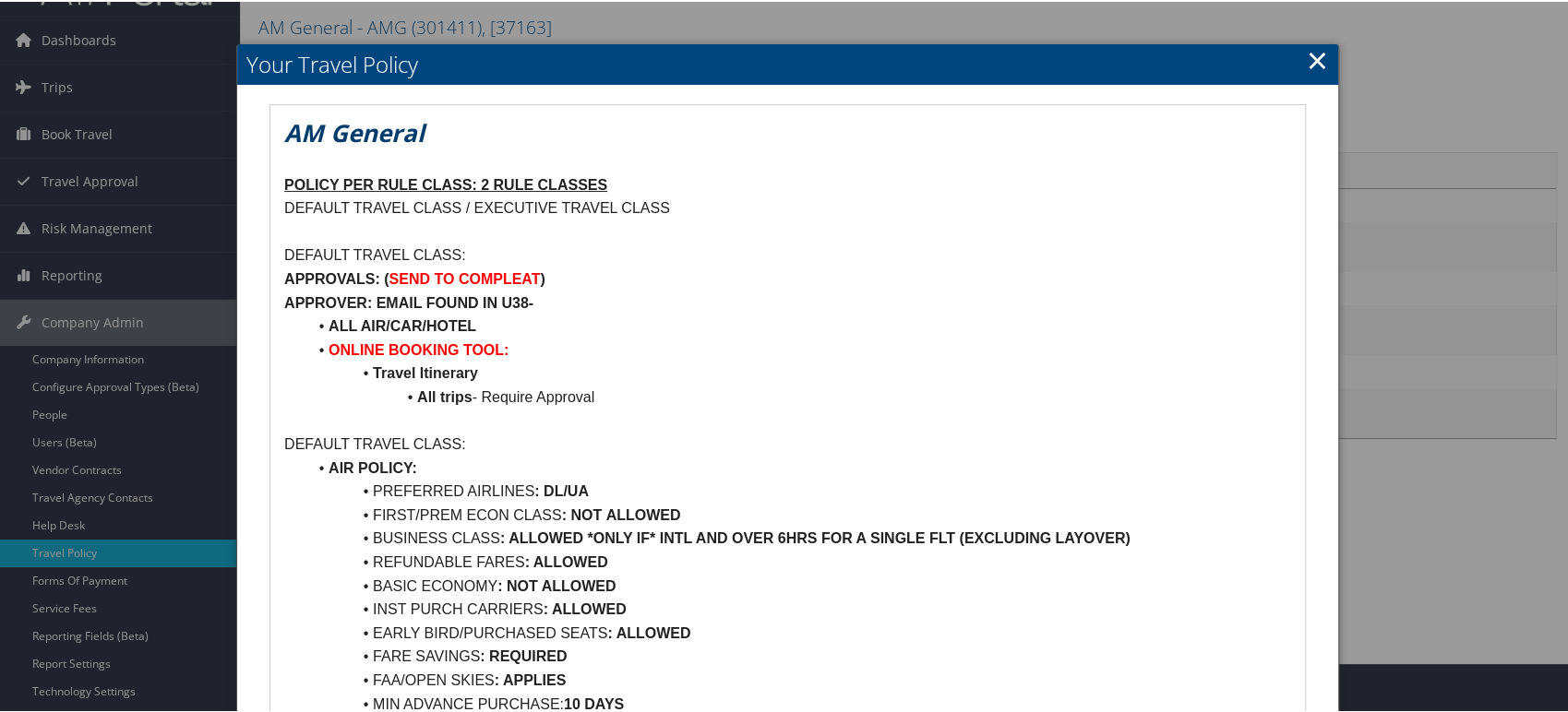scroll, scrollTop: 0, scrollLeft: 0, axis: both 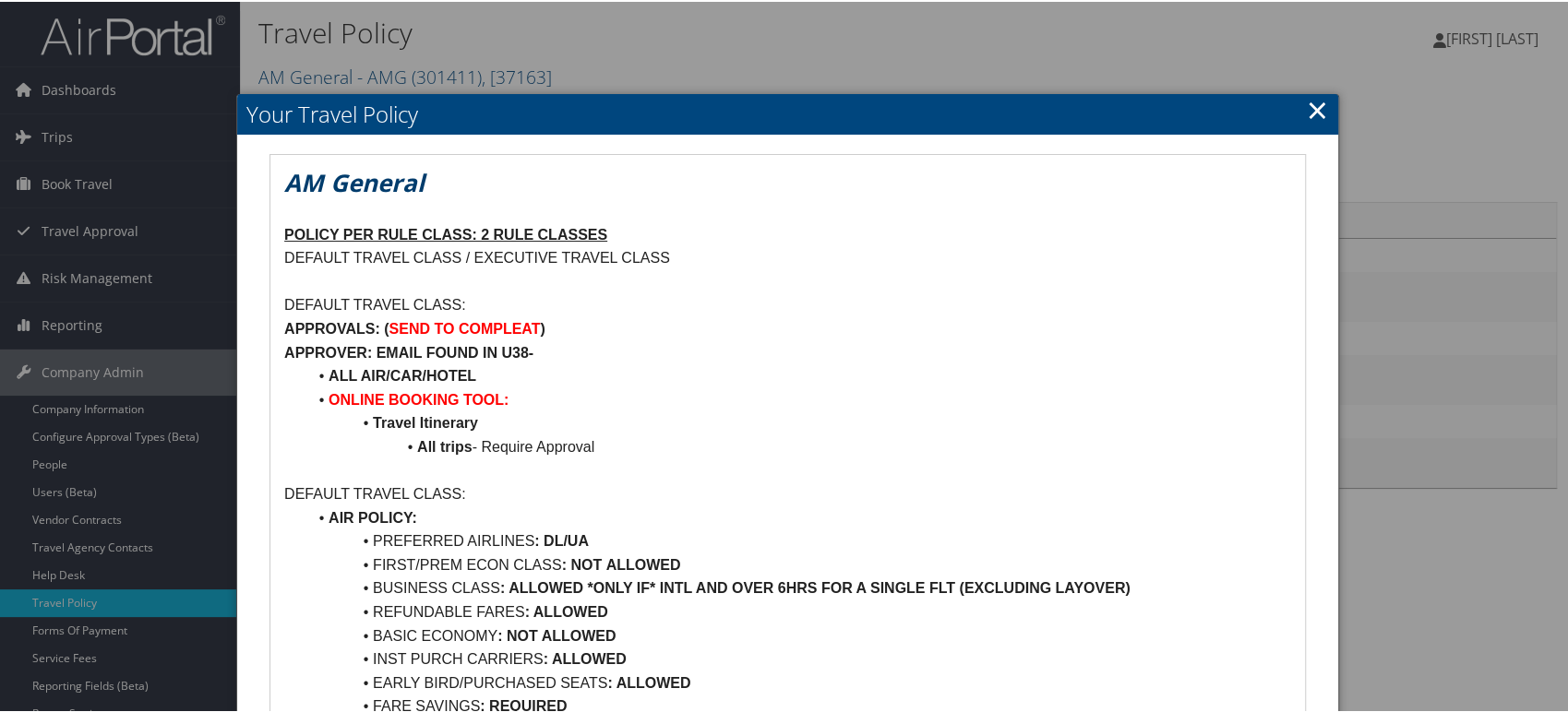 click on "×" at bounding box center (1317, 108) 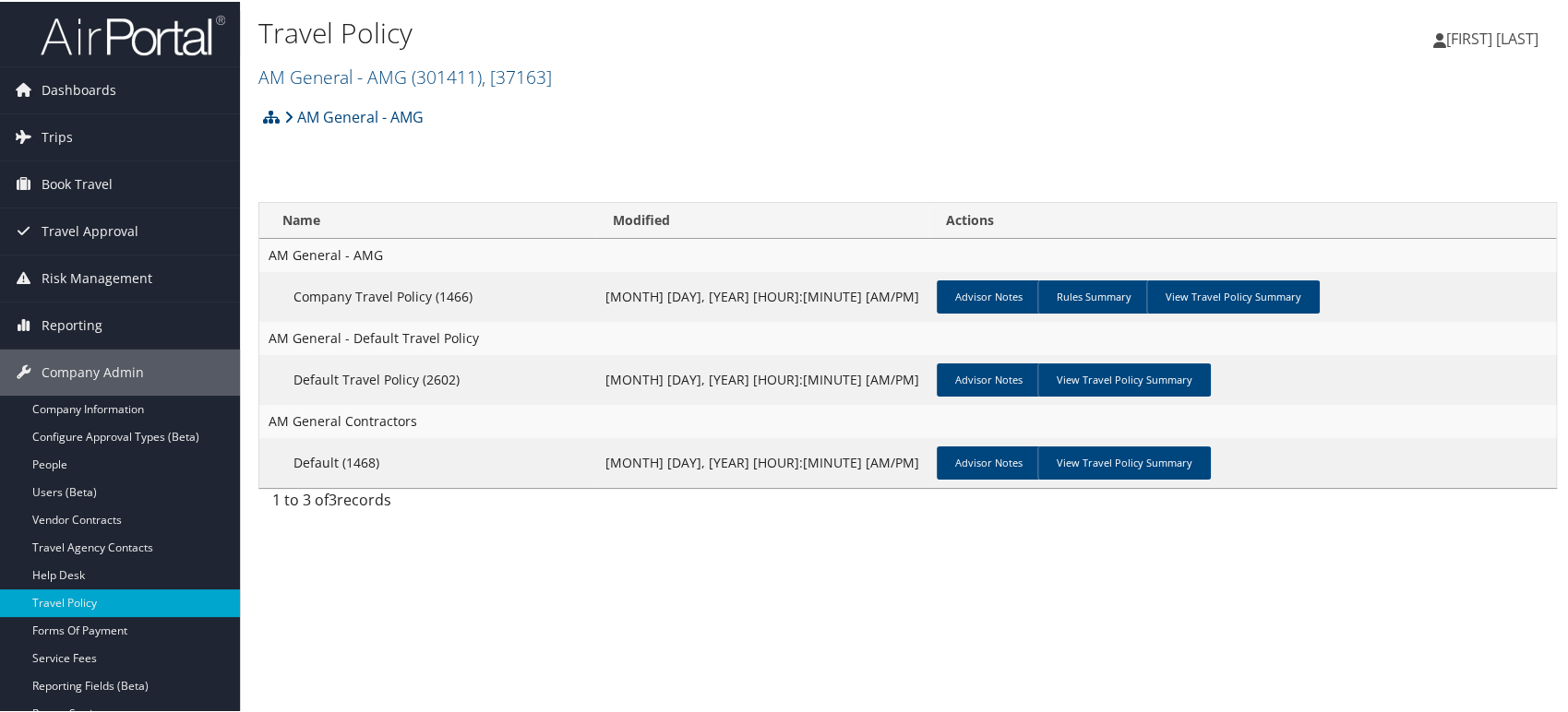 click at bounding box center (133, 33) 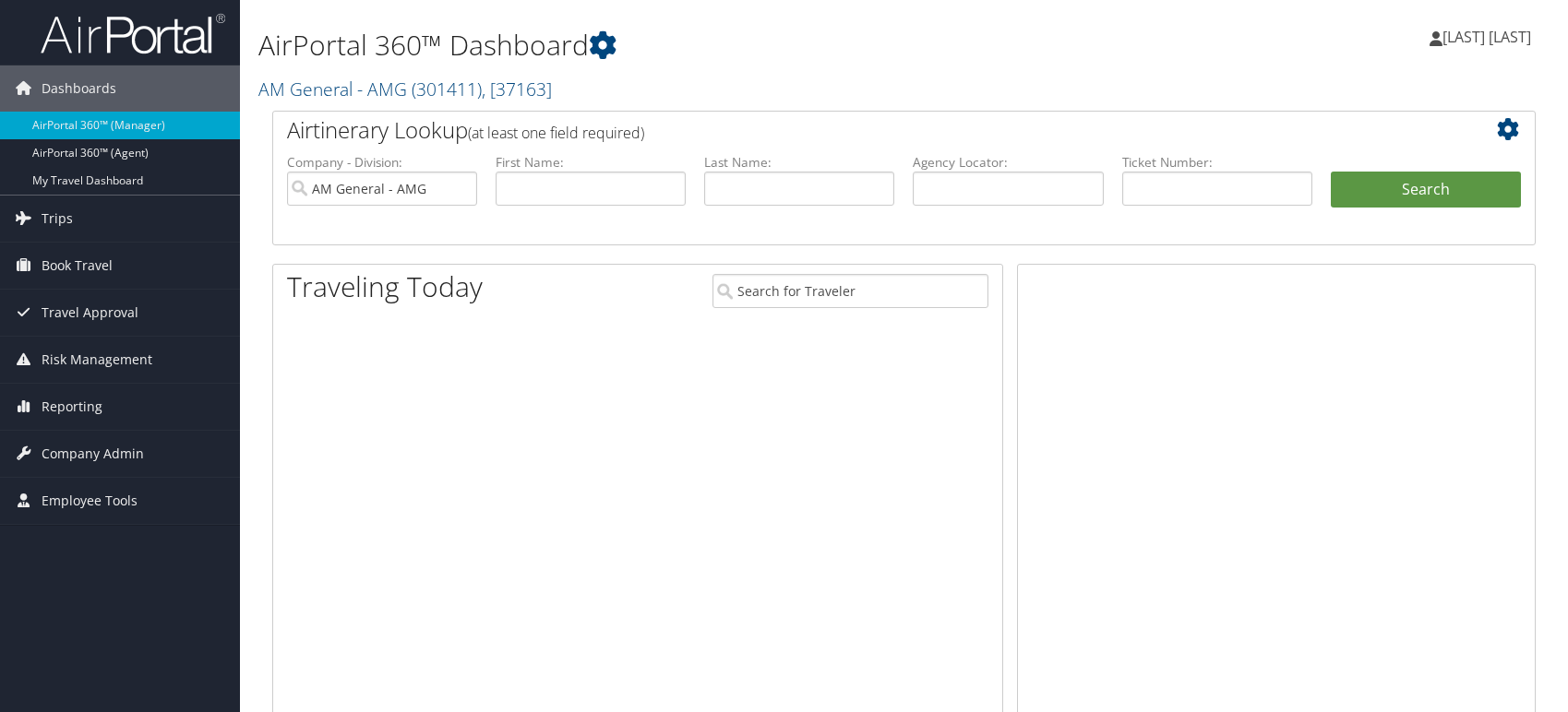 scroll, scrollTop: 0, scrollLeft: 0, axis: both 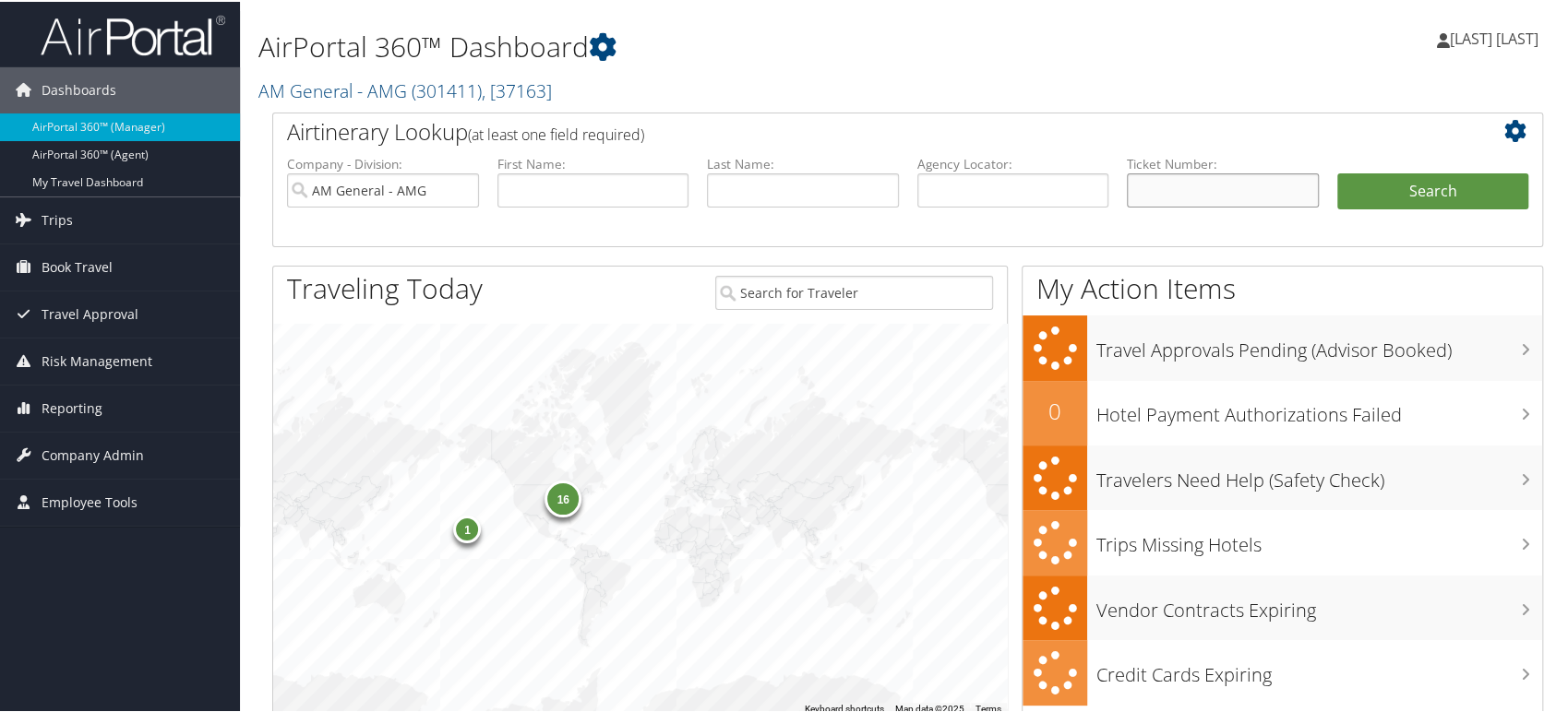 click at bounding box center (1223, 188) 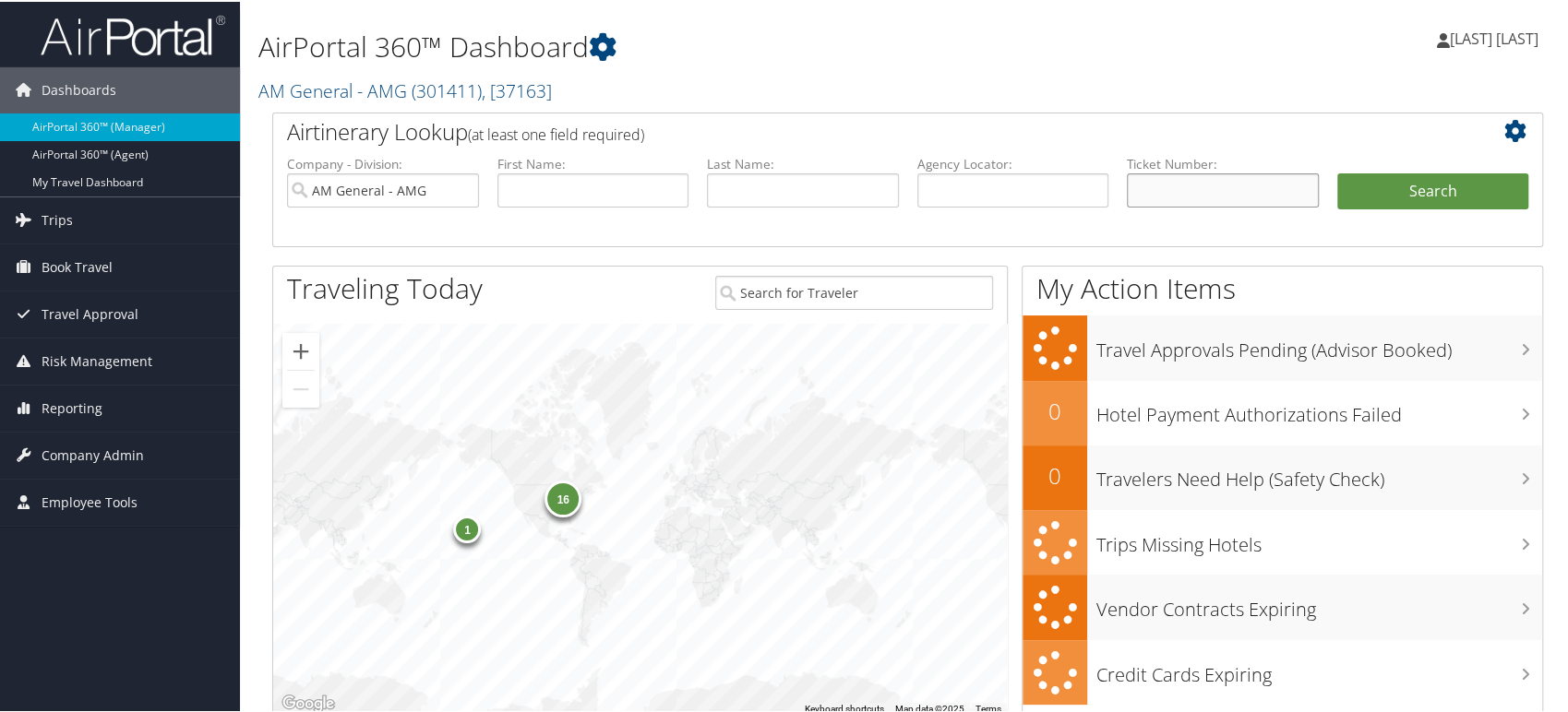 paste on "[NUMBER]" 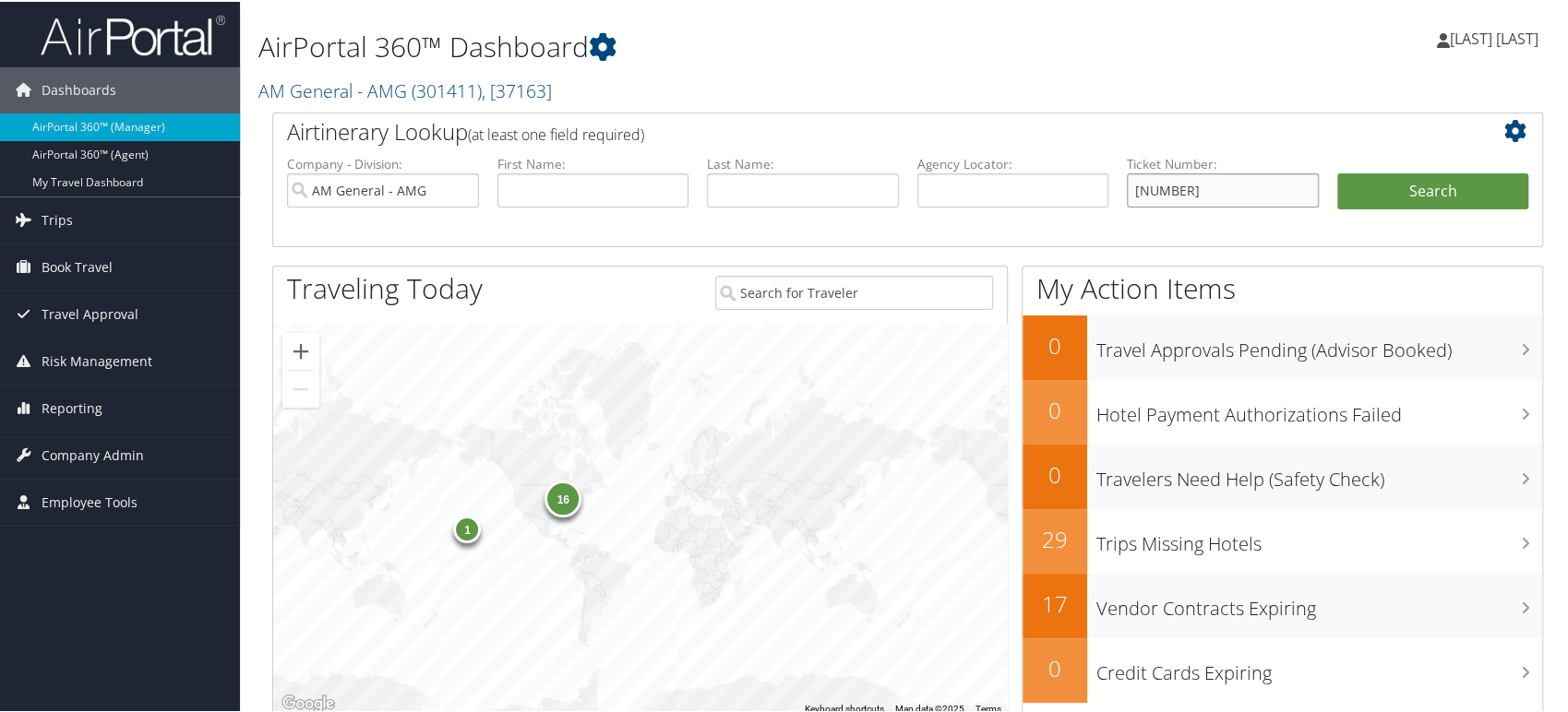 type on "[NUMBER]" 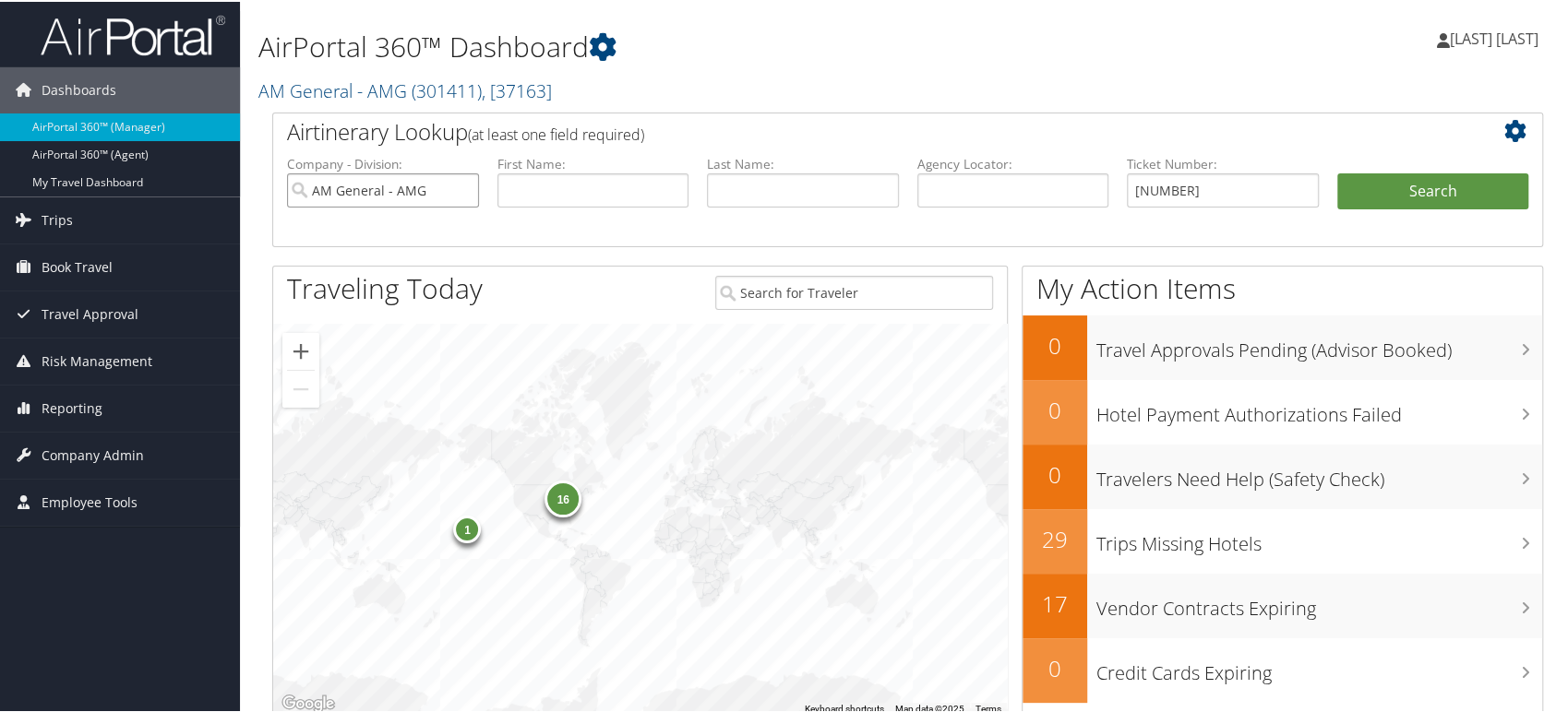 click on "AM General - AMG" at bounding box center (383, 188) 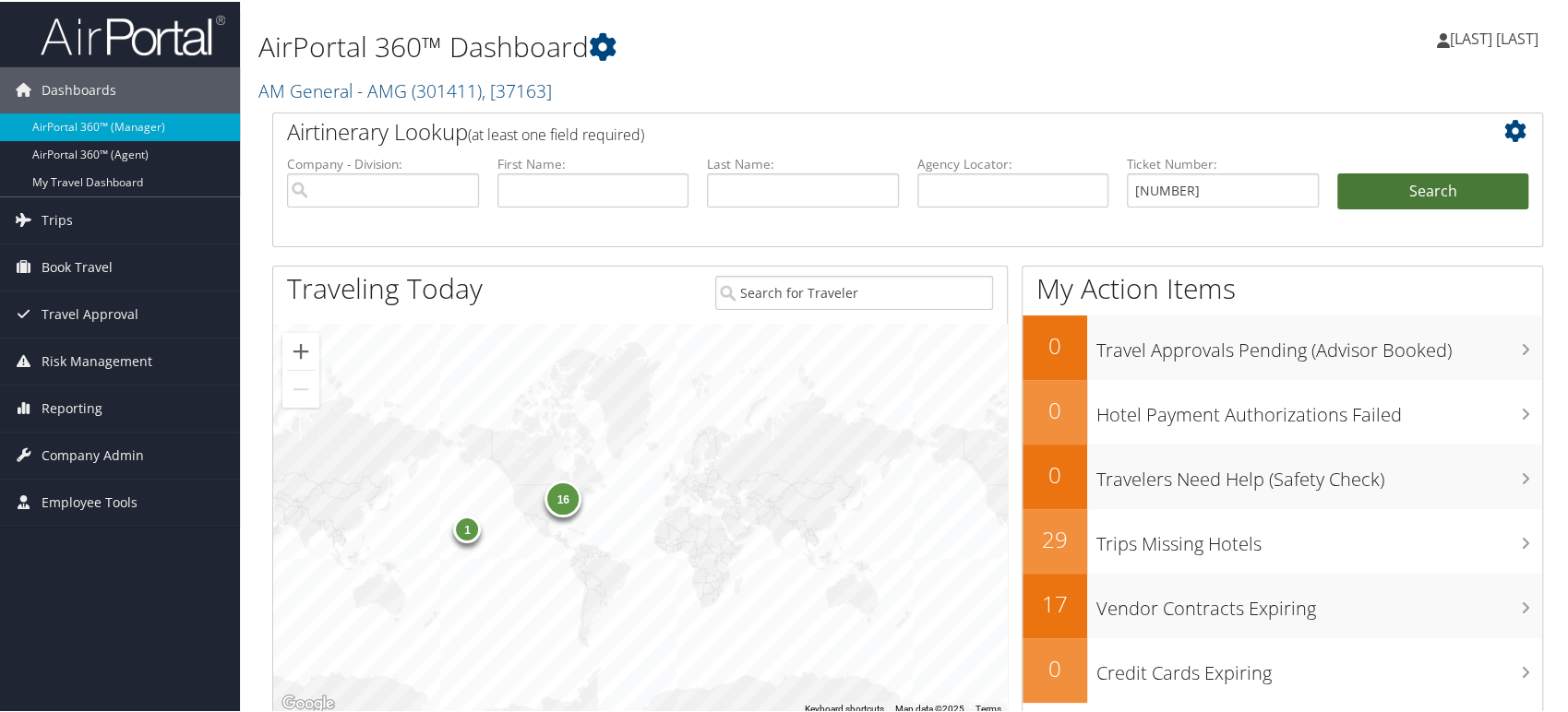 click on "Search" at bounding box center [1433, 190] 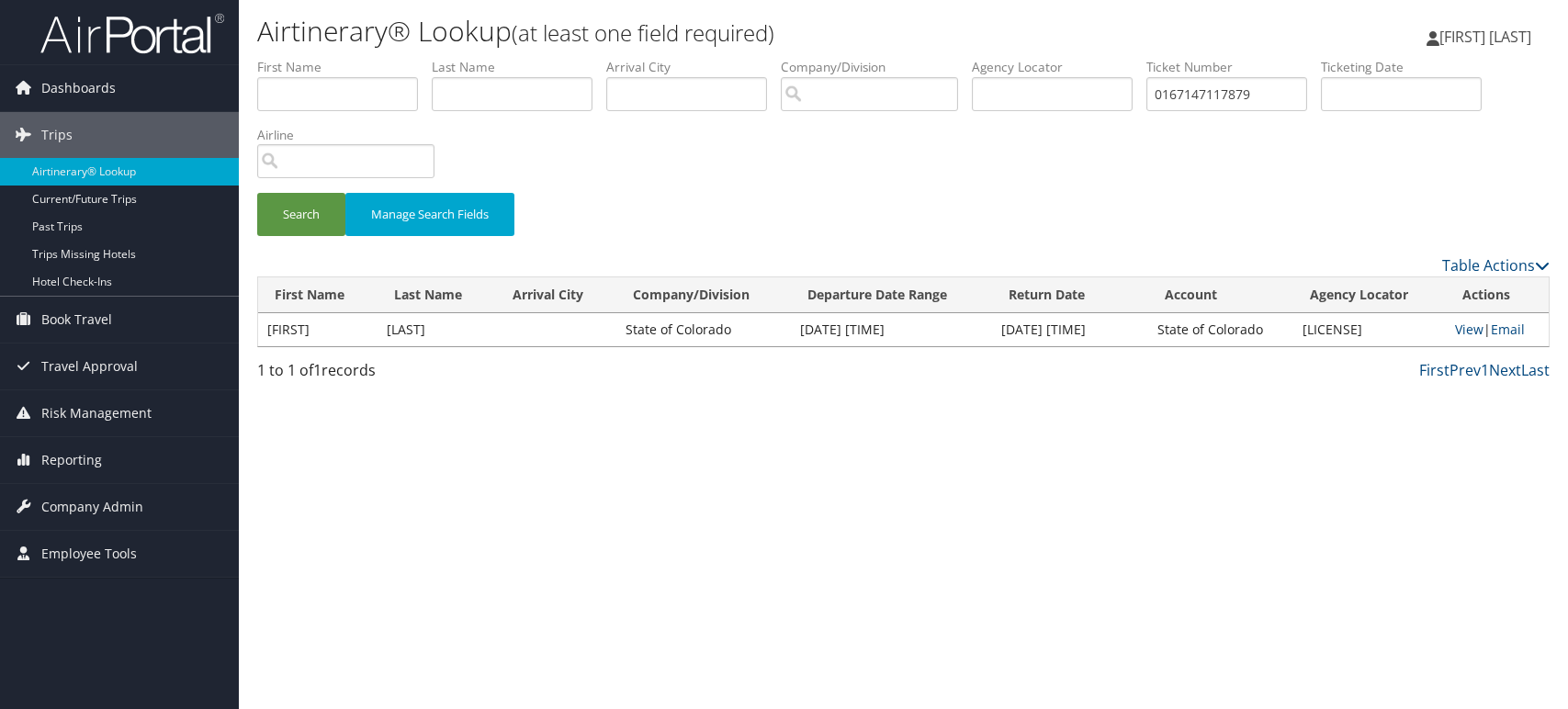 scroll, scrollTop: 0, scrollLeft: 0, axis: both 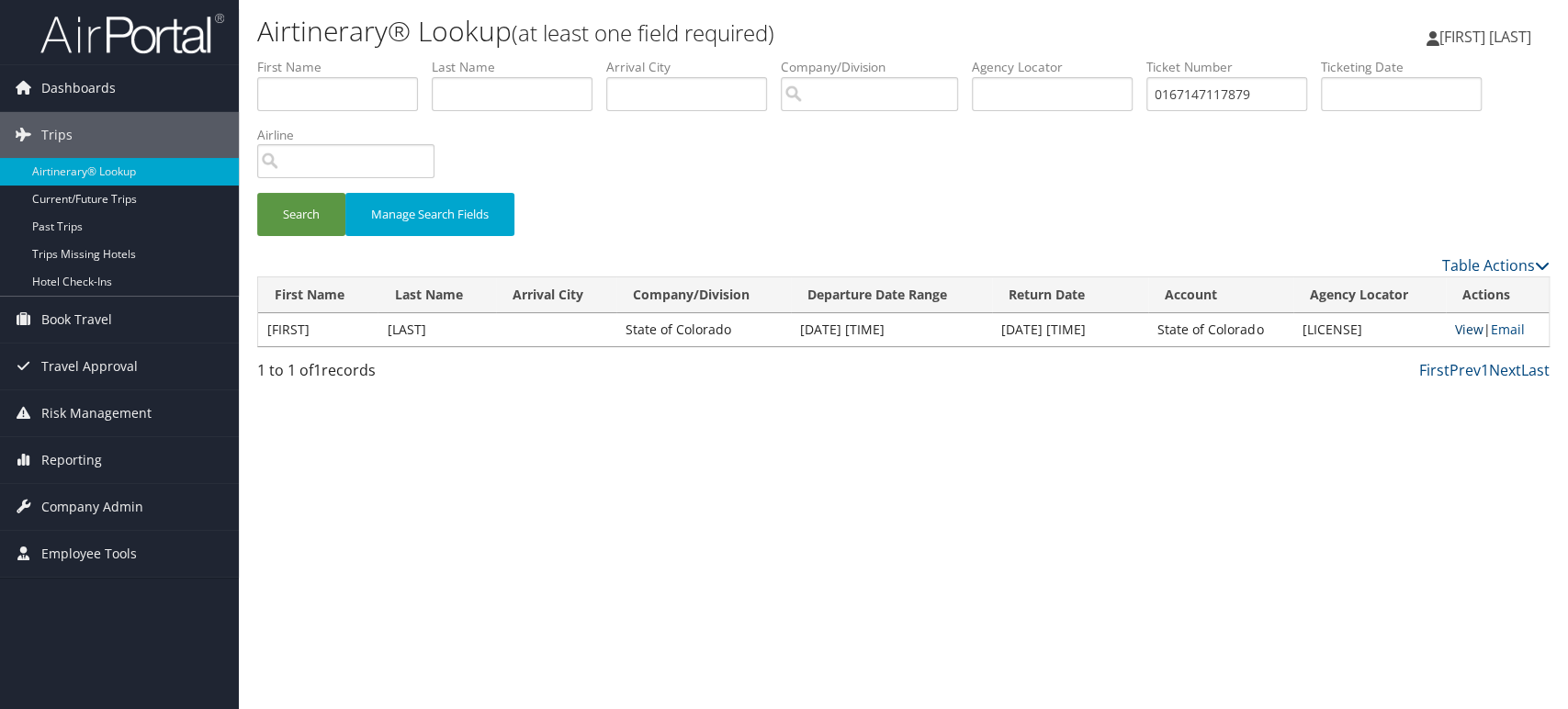 click on "View" at bounding box center [1469, 329] 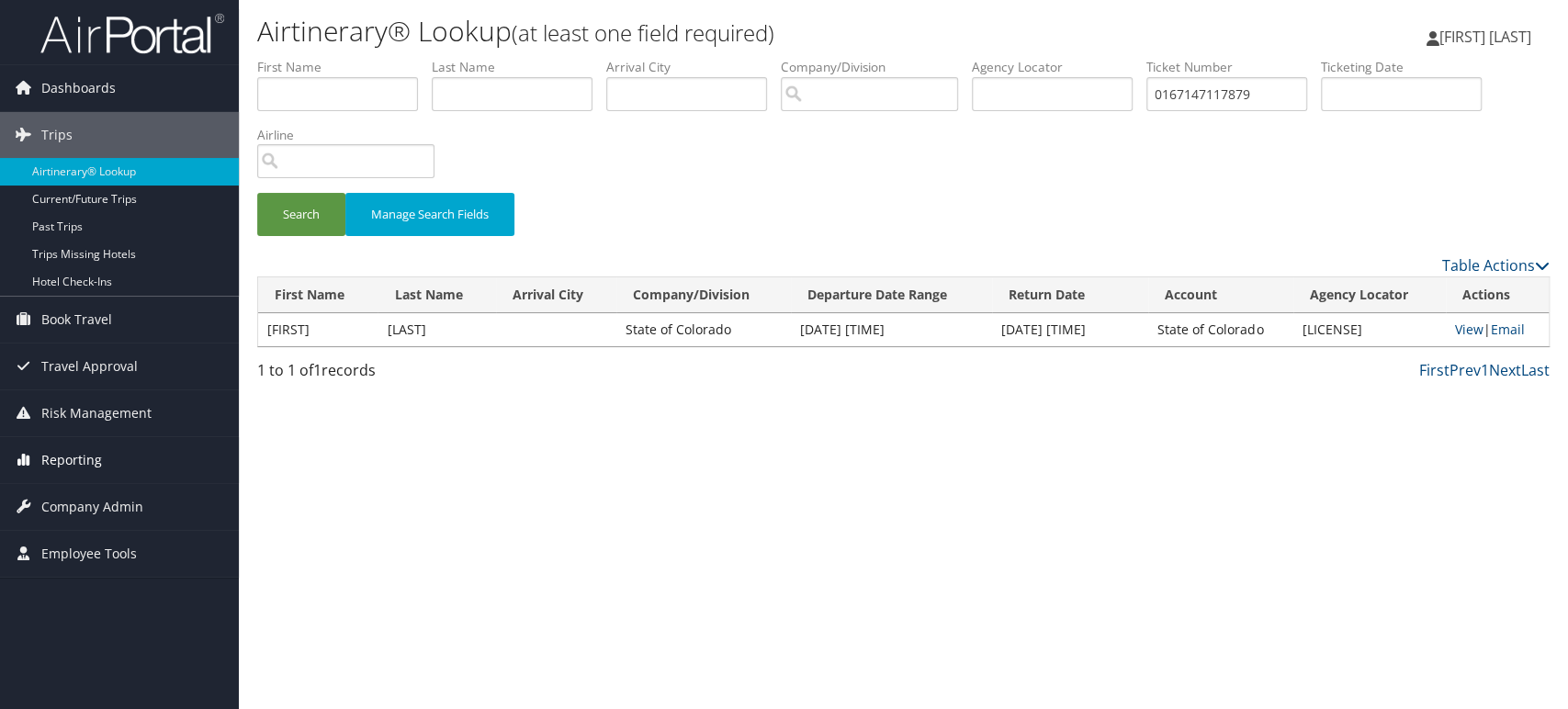 click on "Reporting" at bounding box center [119, 460] 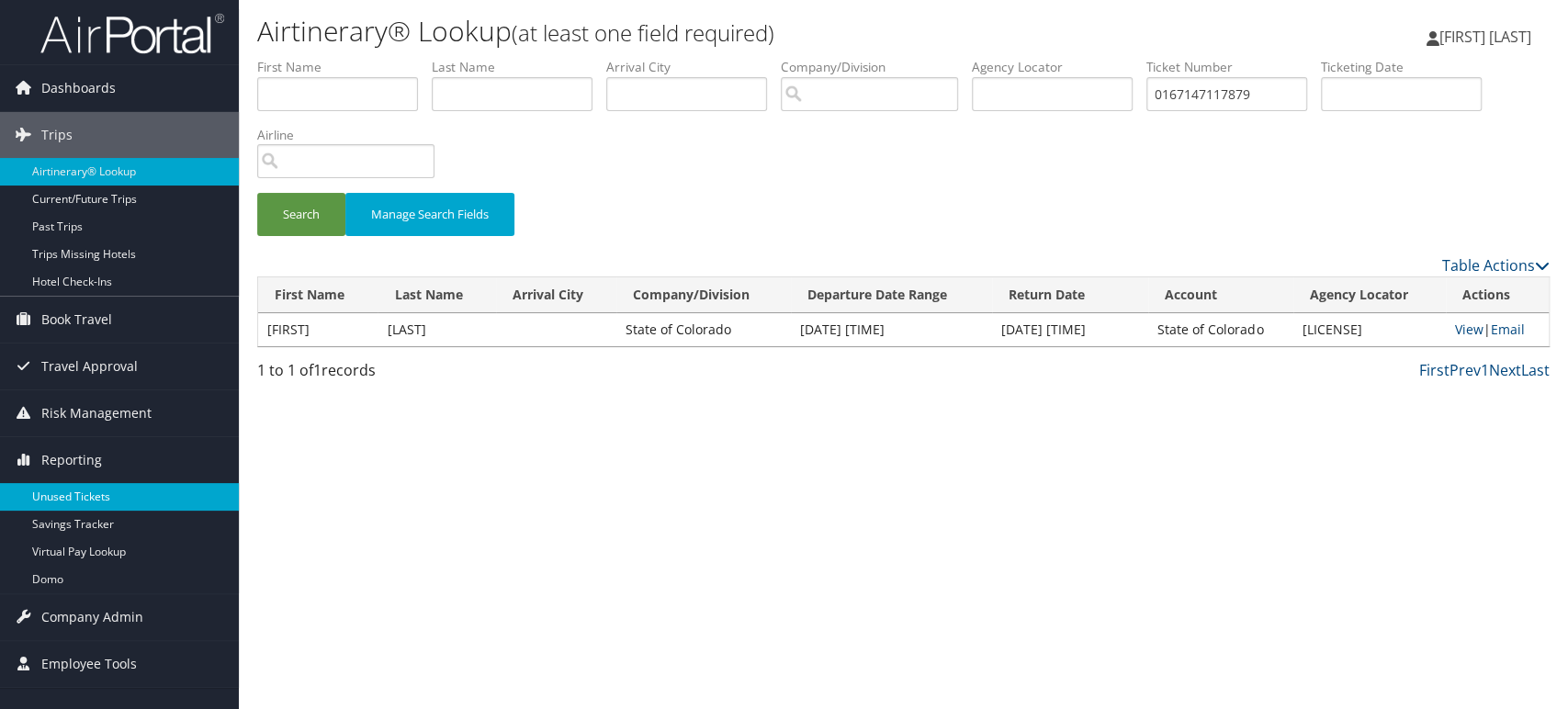 click on "Unused Tickets" at bounding box center [119, 497] 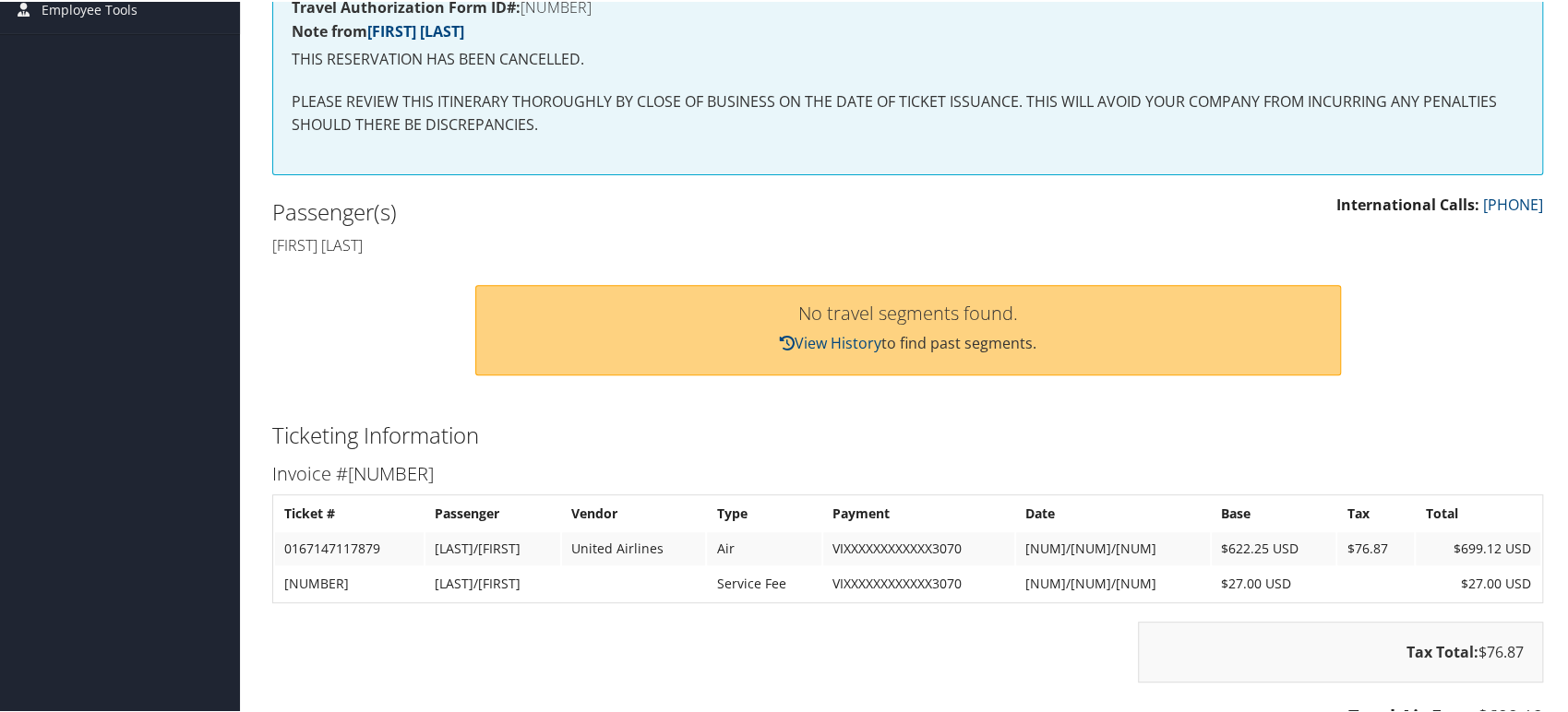 scroll, scrollTop: 0, scrollLeft: 0, axis: both 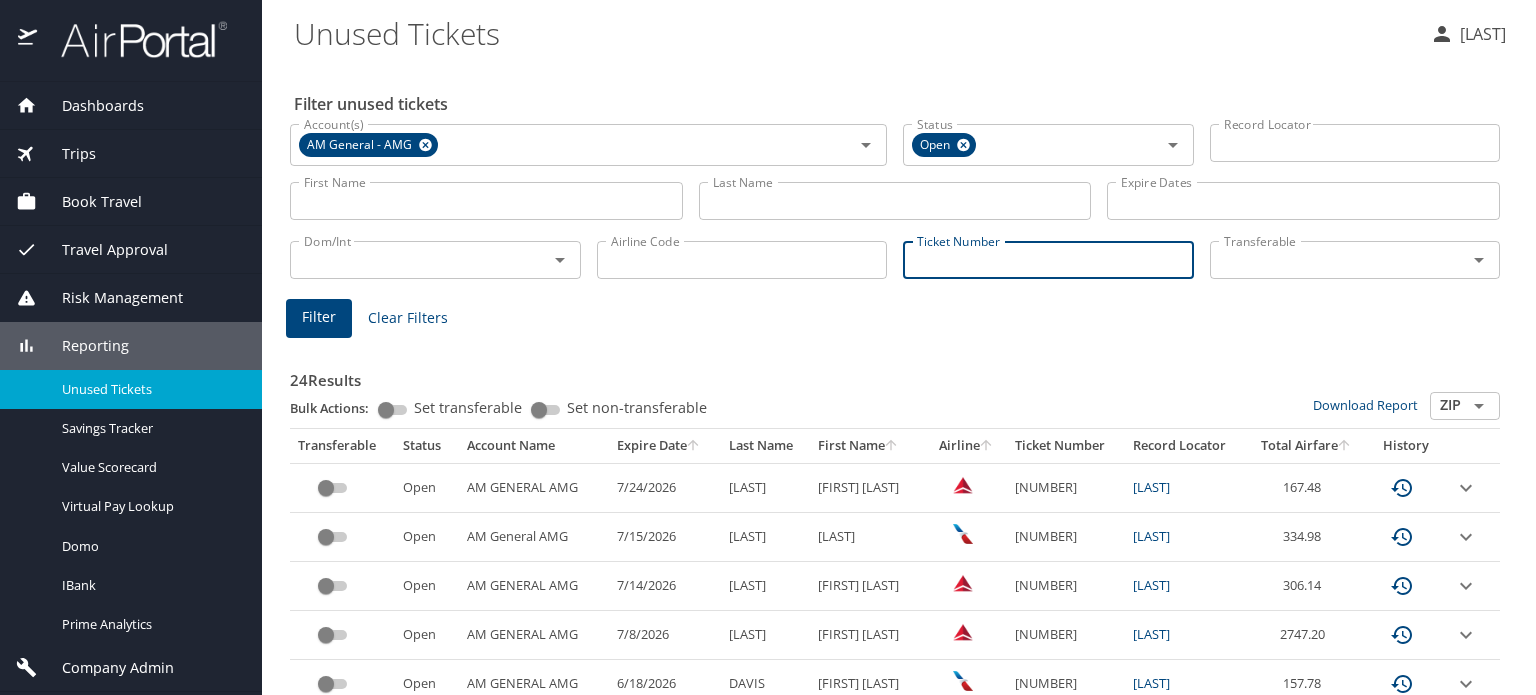 click on "Ticket Number" at bounding box center [1048, 260] 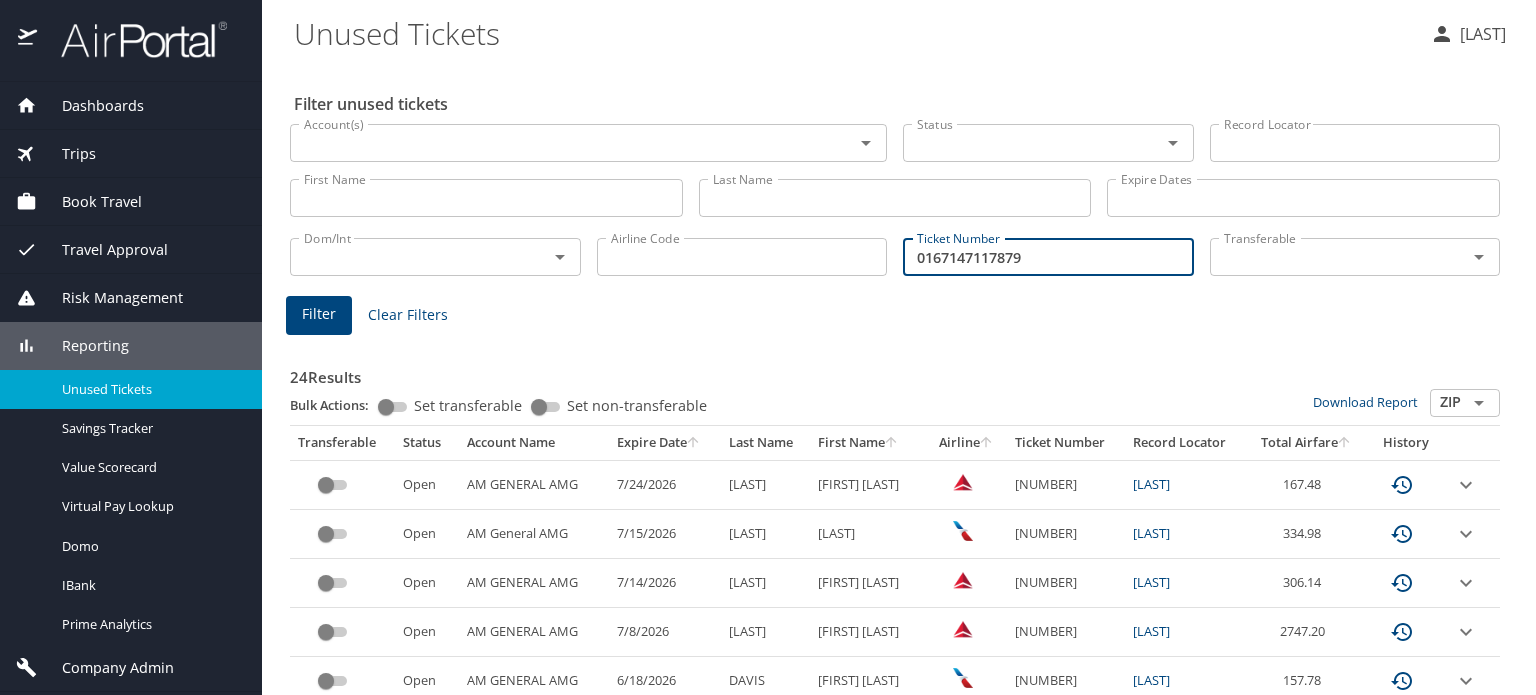type on "0167147117879" 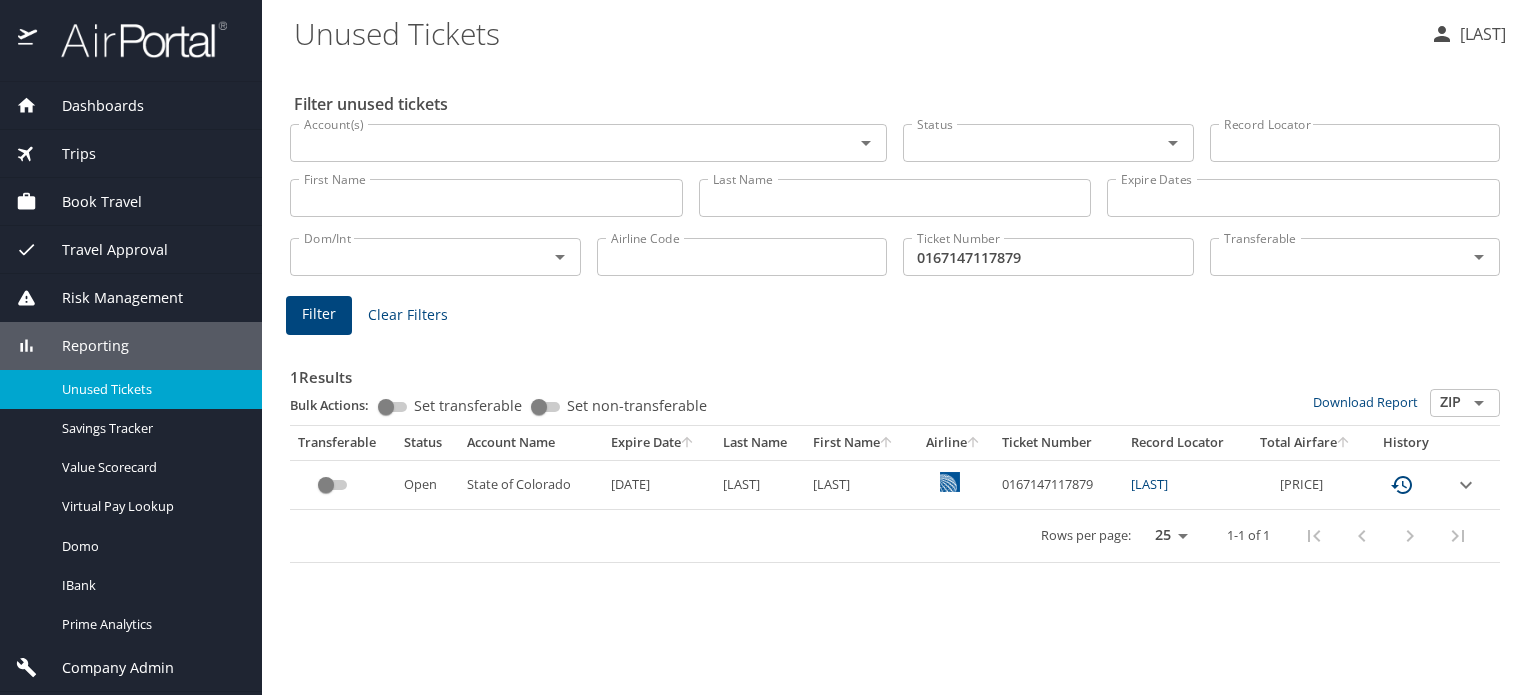 type 